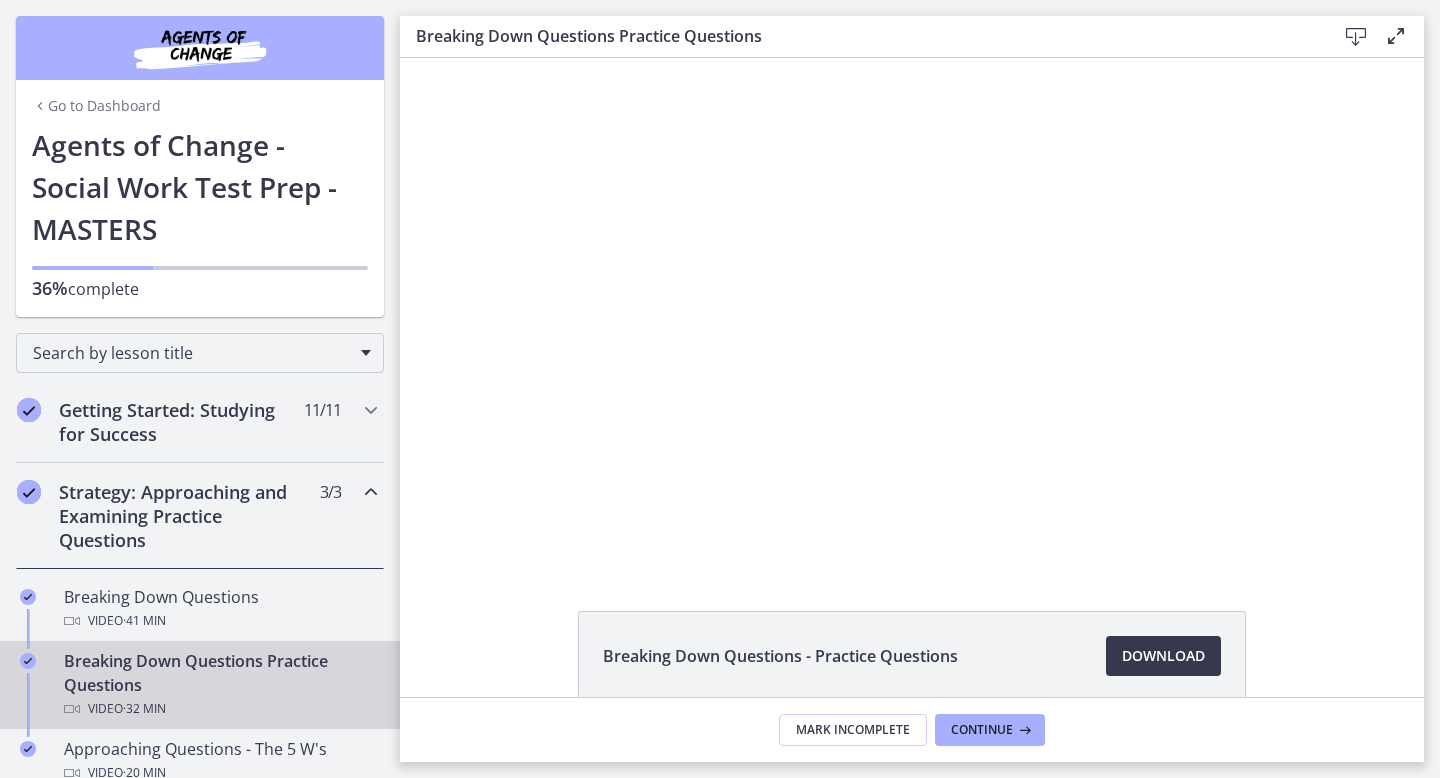 scroll, scrollTop: 0, scrollLeft: 0, axis: both 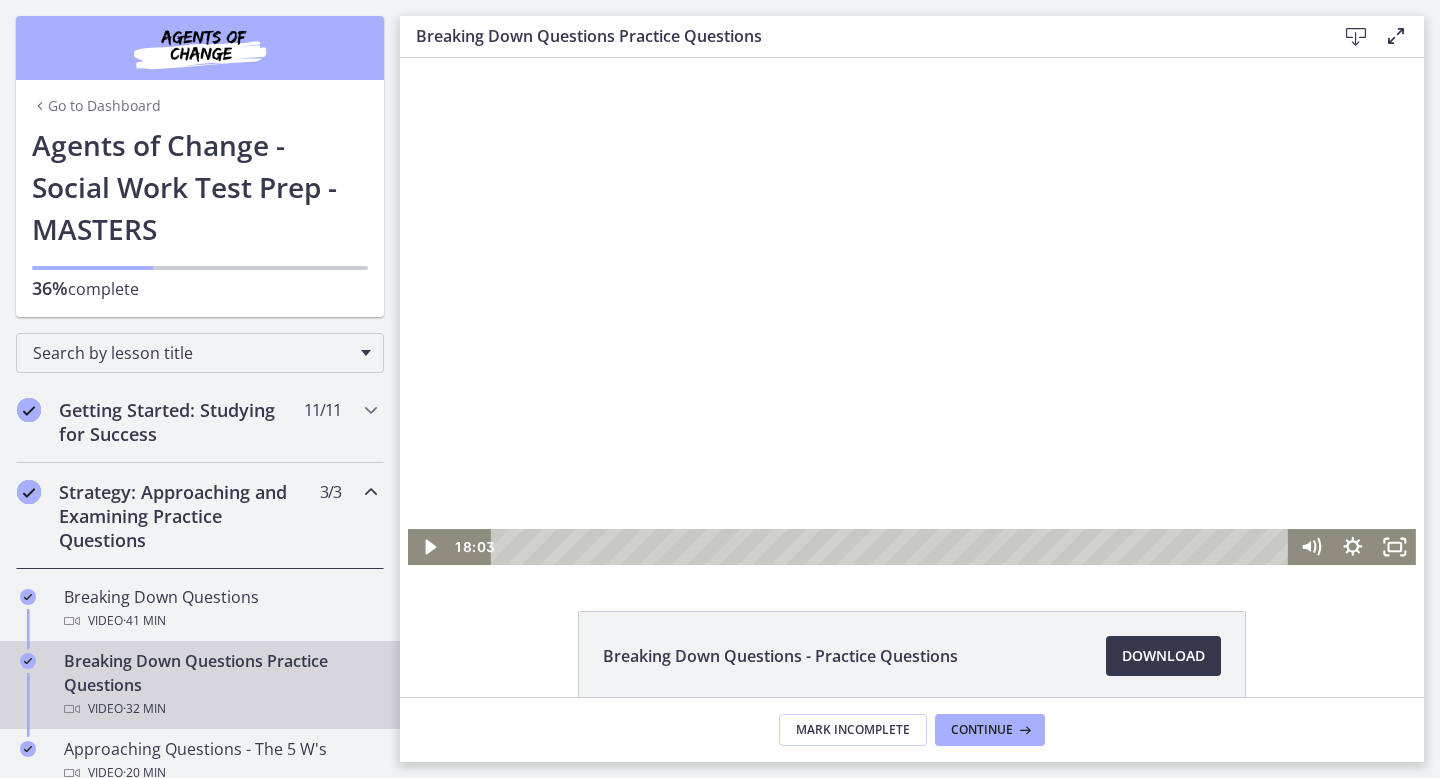 click at bounding box center [912, 311] 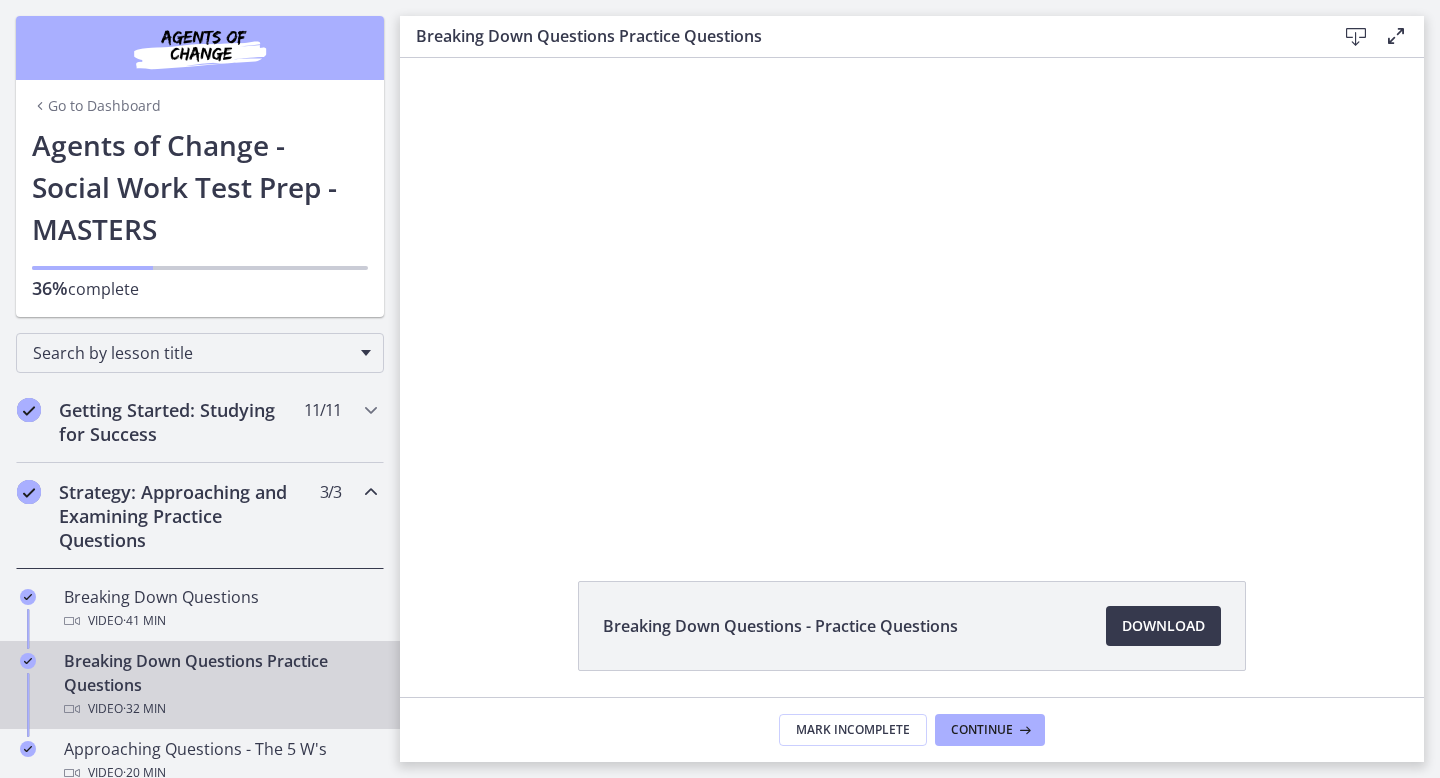 scroll, scrollTop: 32, scrollLeft: 0, axis: vertical 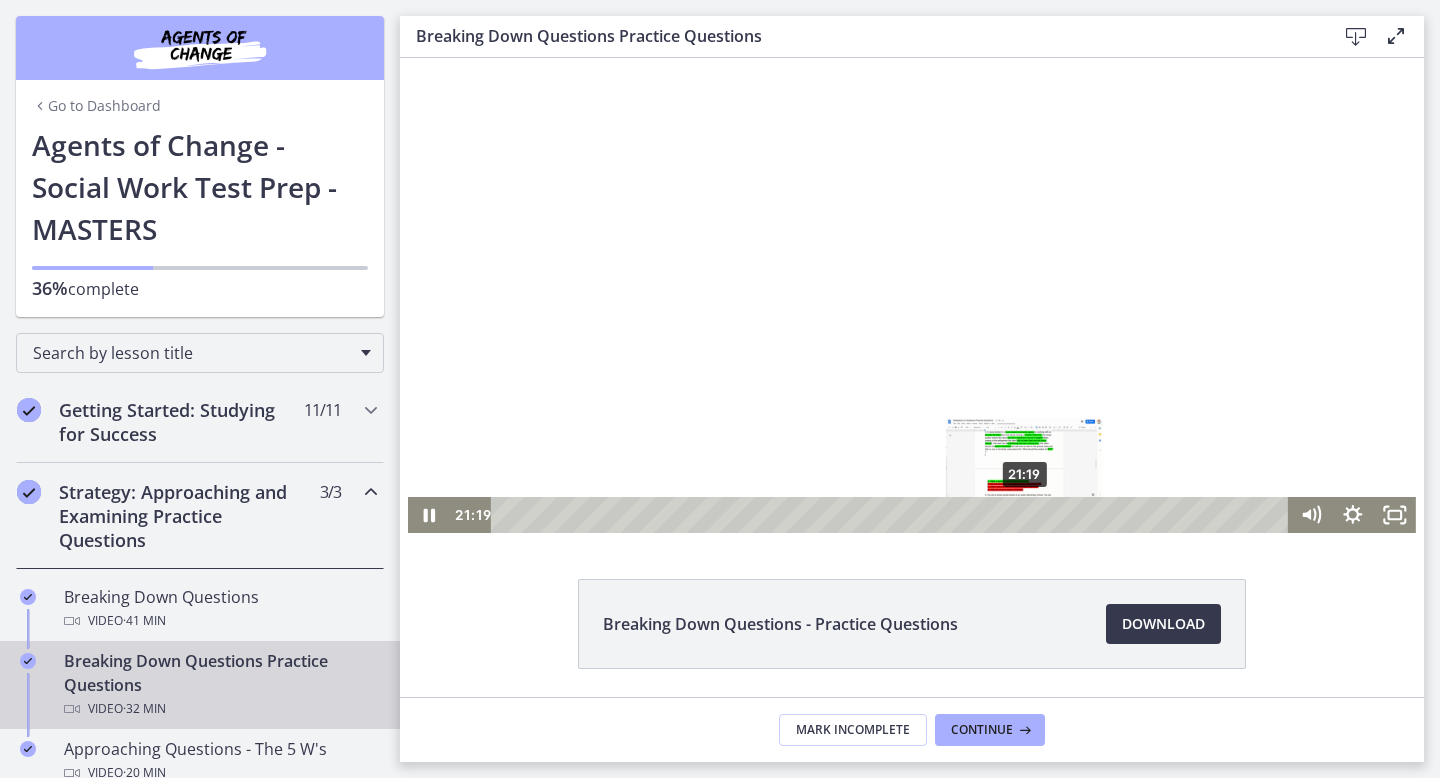click on "21:19" at bounding box center (892, 515) 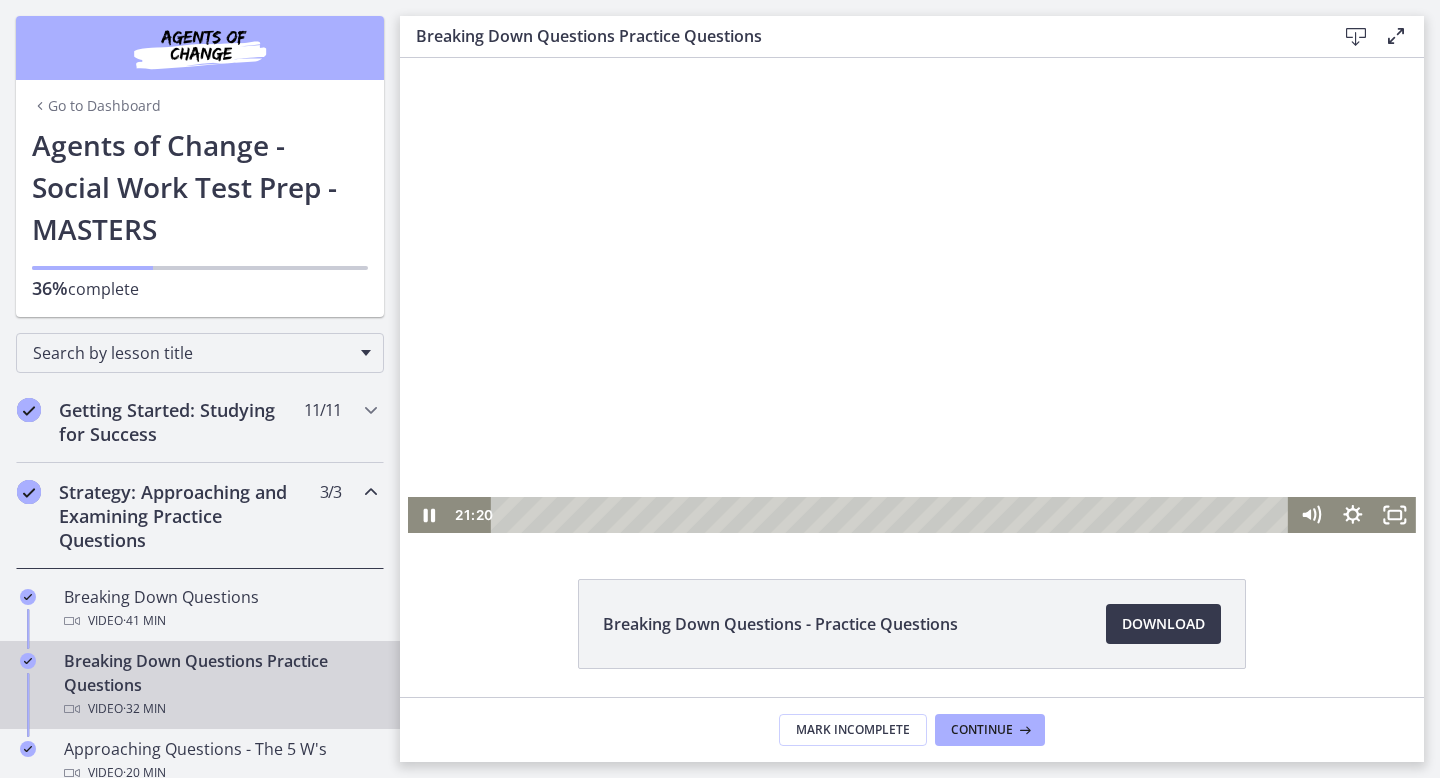 click at bounding box center (912, 279) 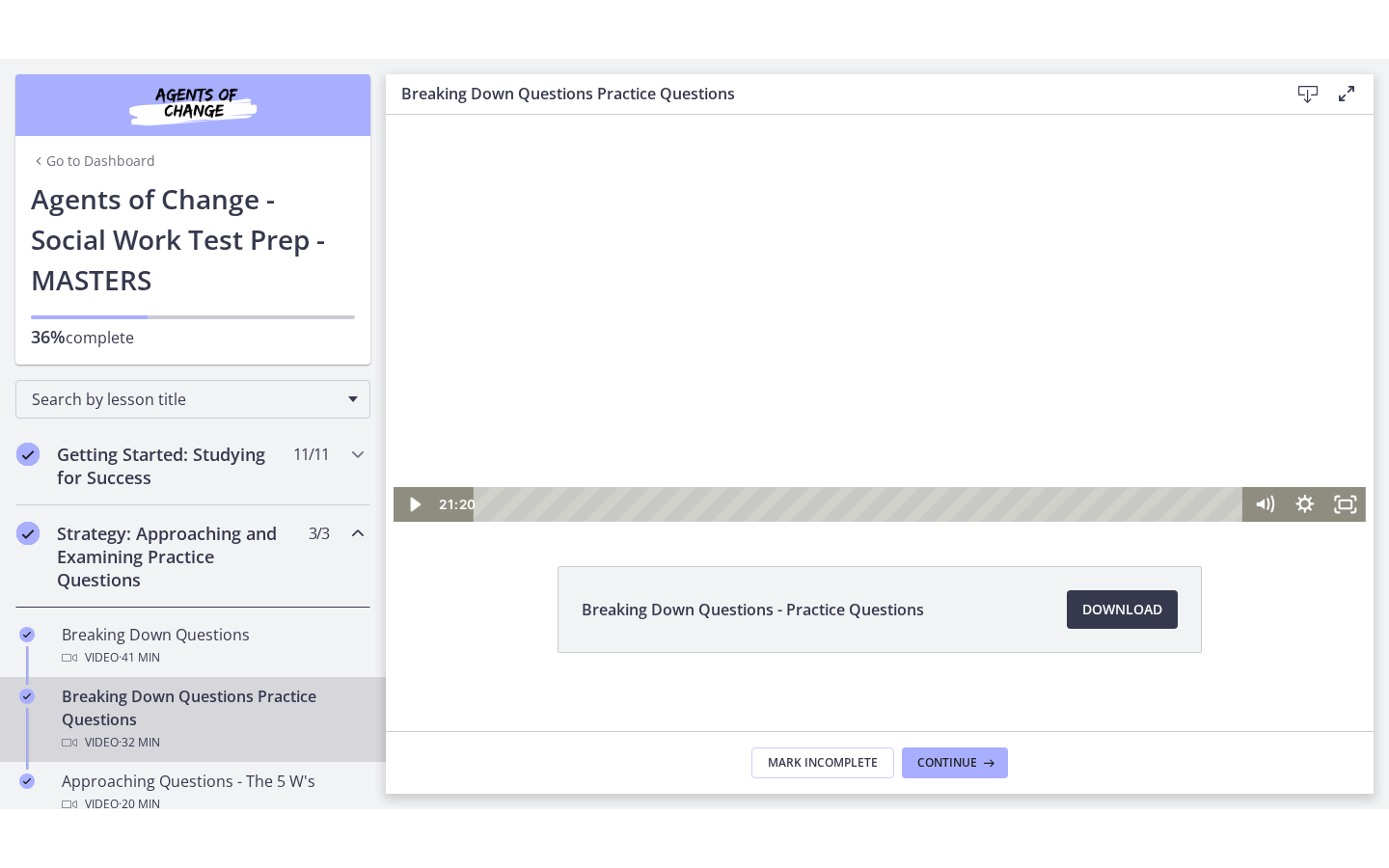 scroll, scrollTop: 96, scrollLeft: 0, axis: vertical 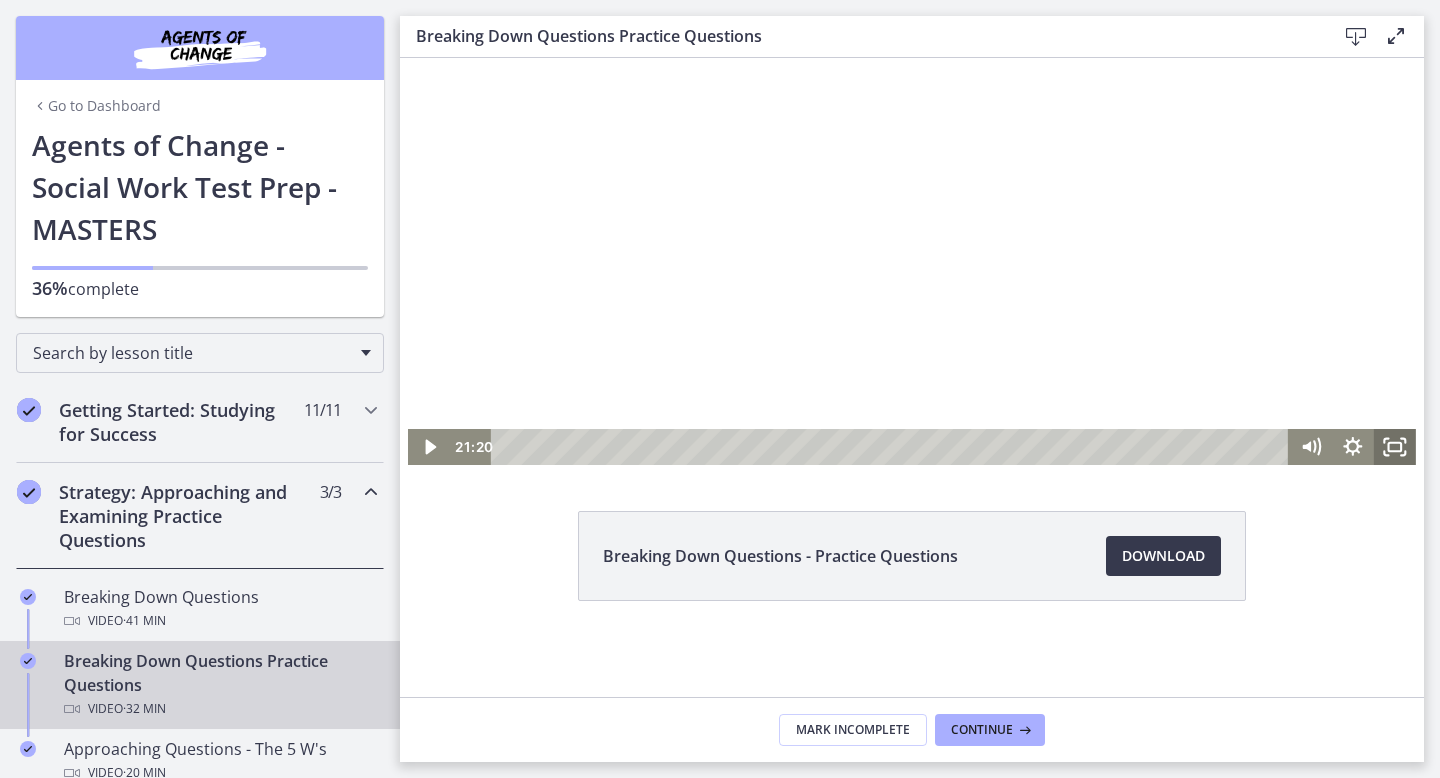click 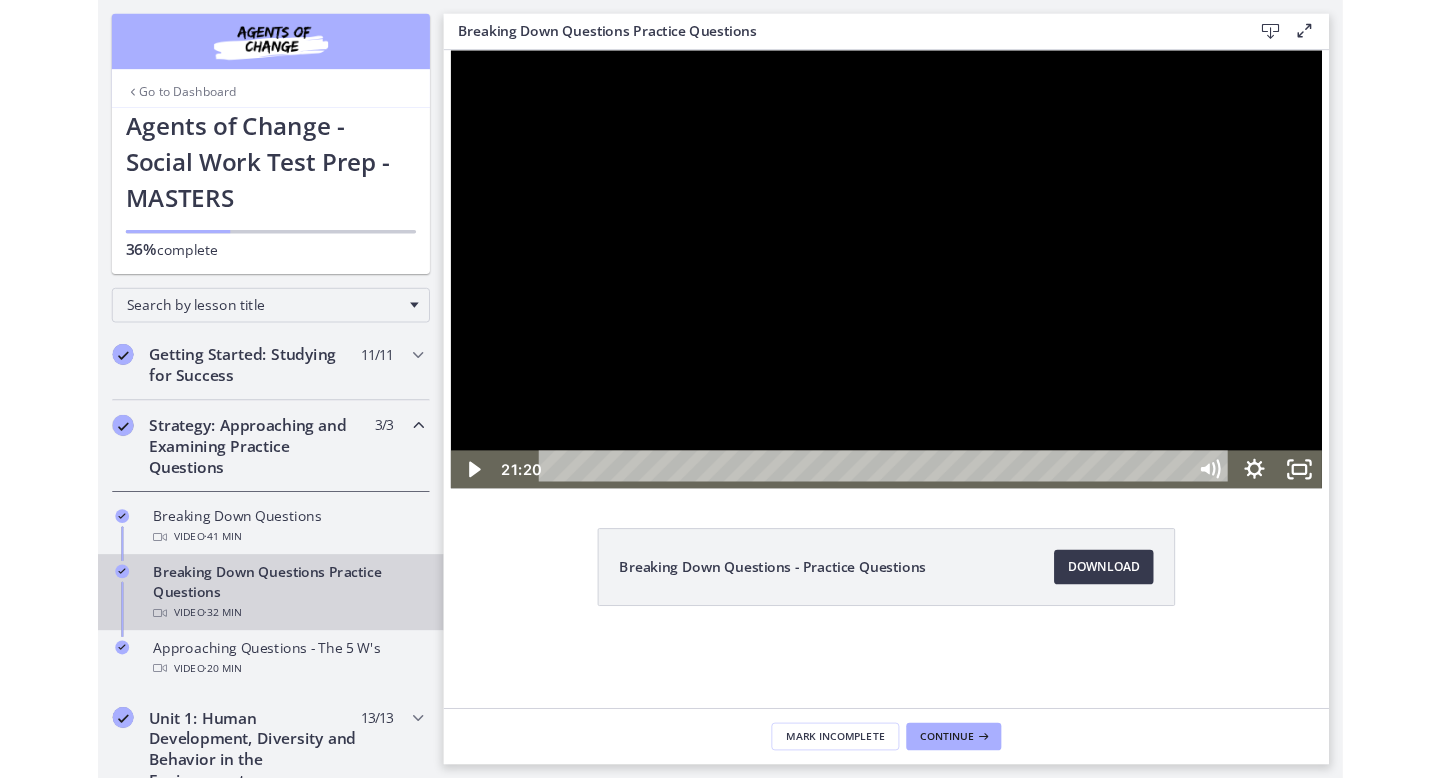 scroll, scrollTop: 0, scrollLeft: 0, axis: both 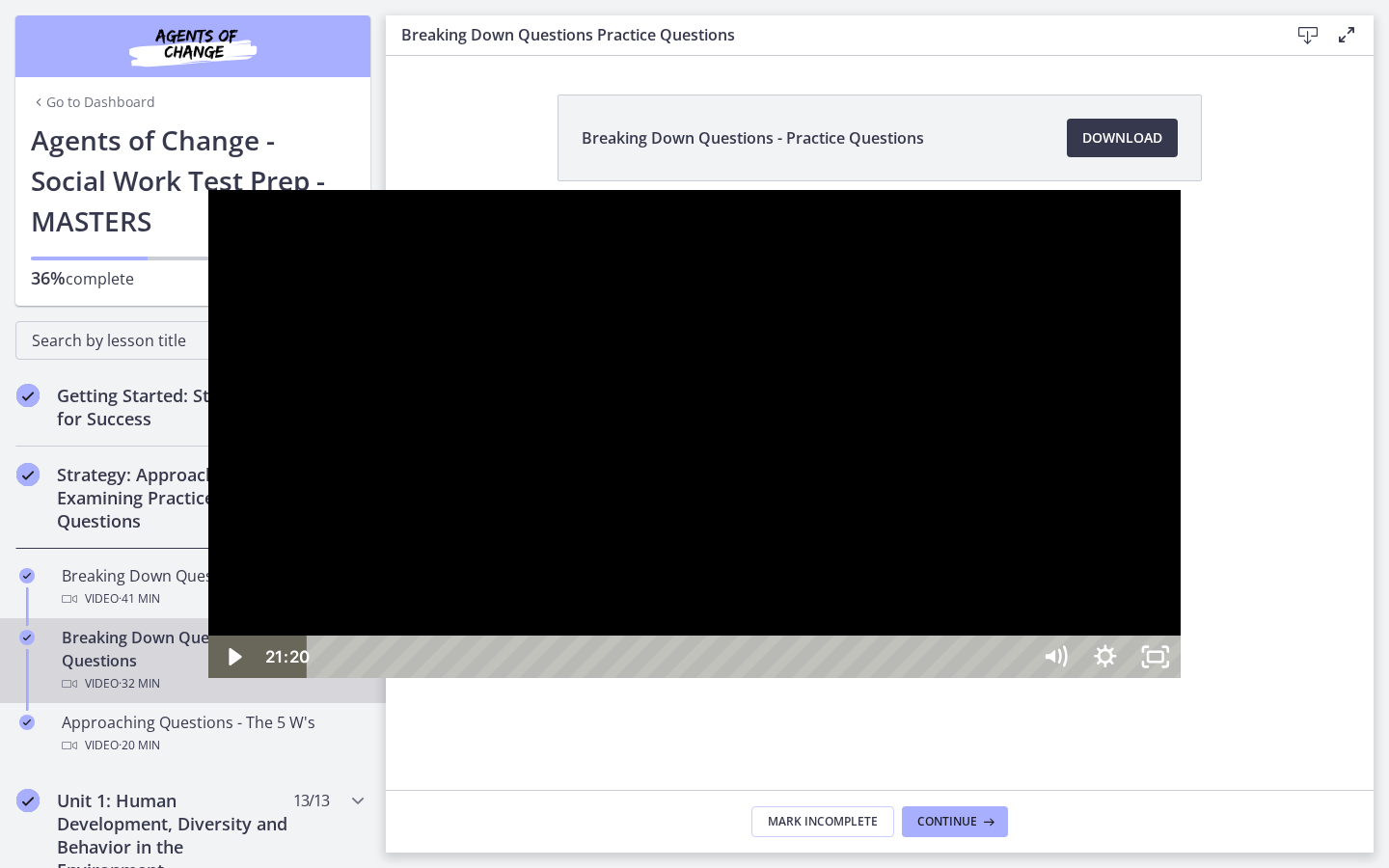 click at bounding box center [694, 434] 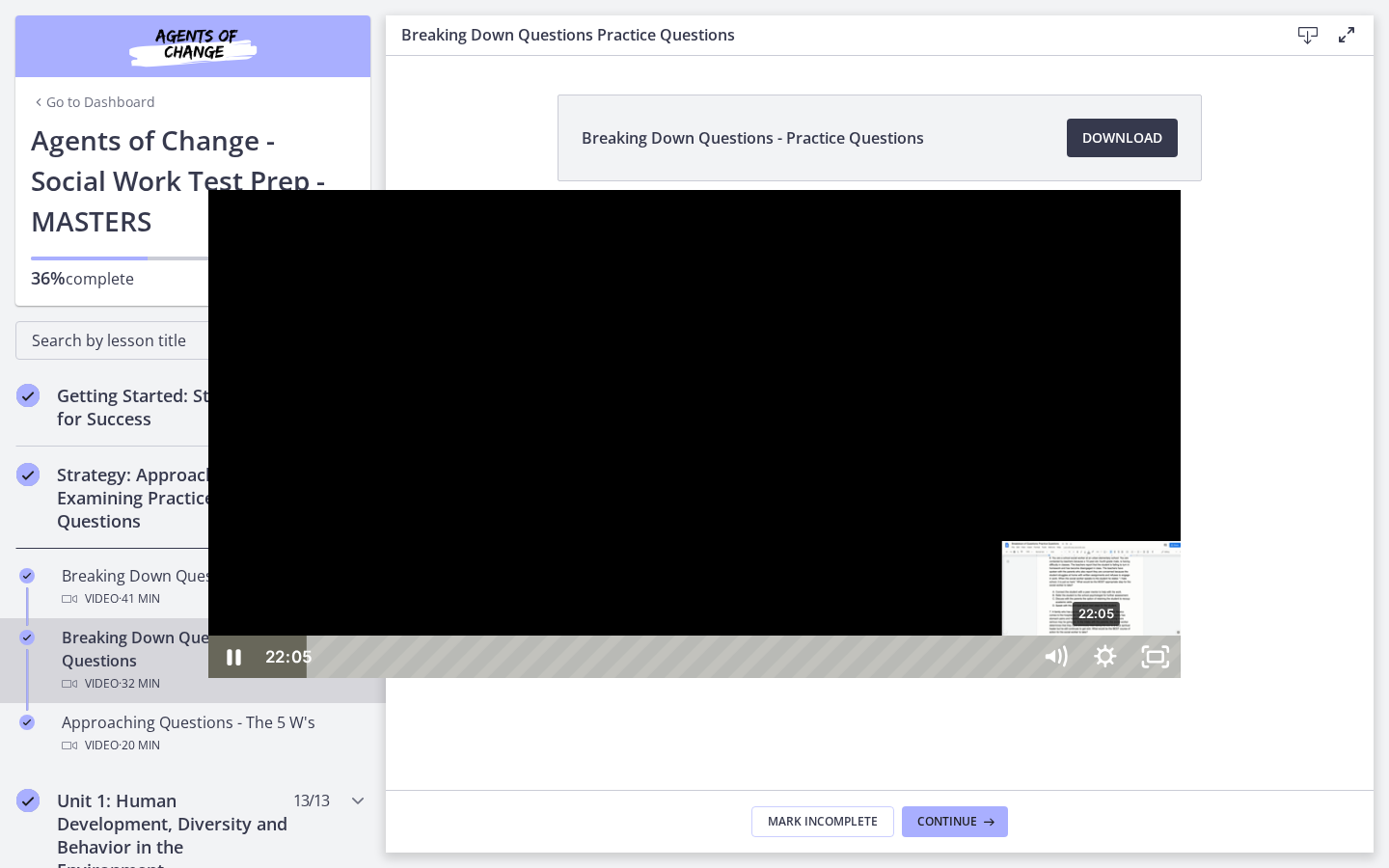 drag, startPoint x: 867, startPoint y: 847, endPoint x: 889, endPoint y: 849, distance: 22.090722 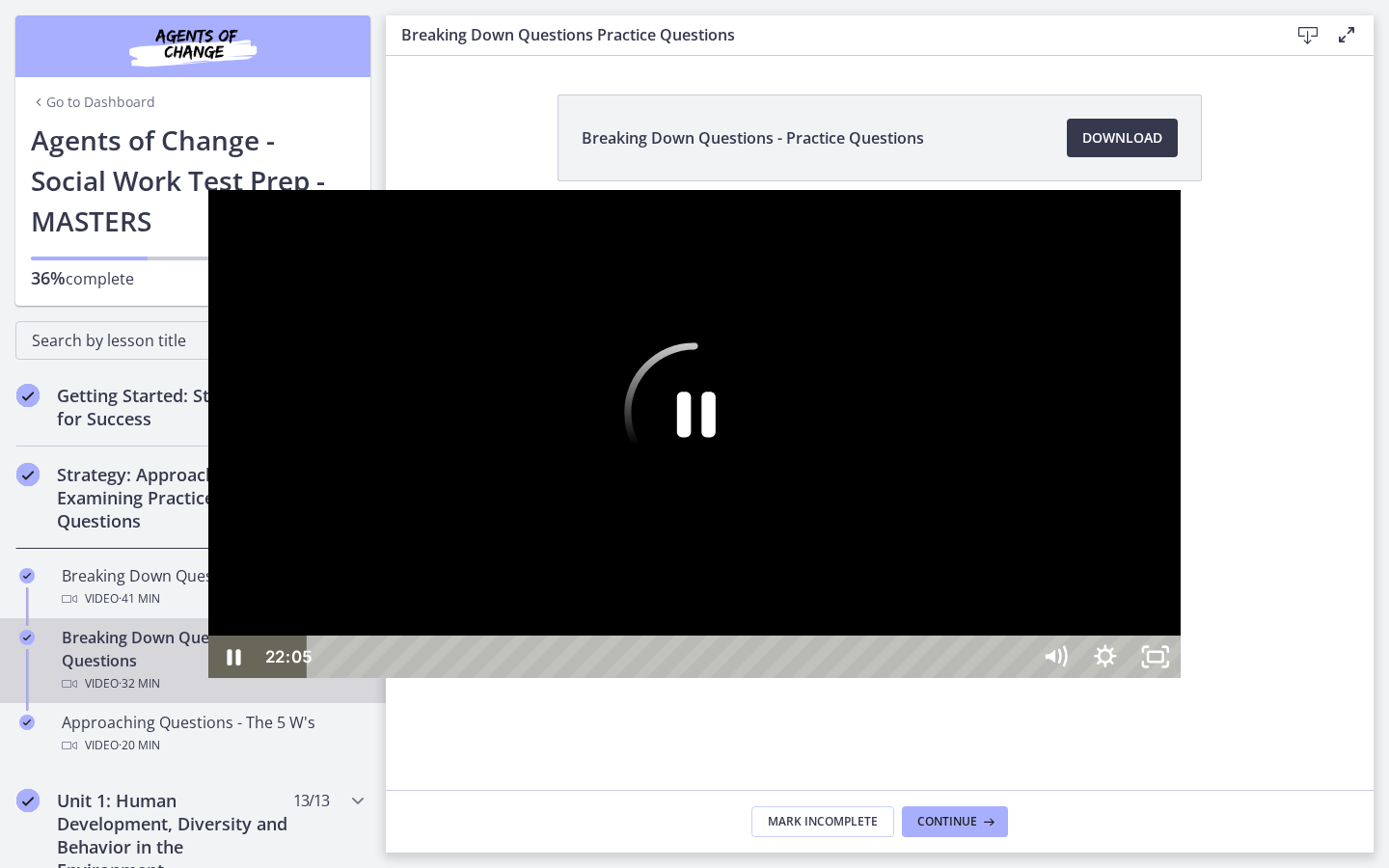 click at bounding box center (694, 434) 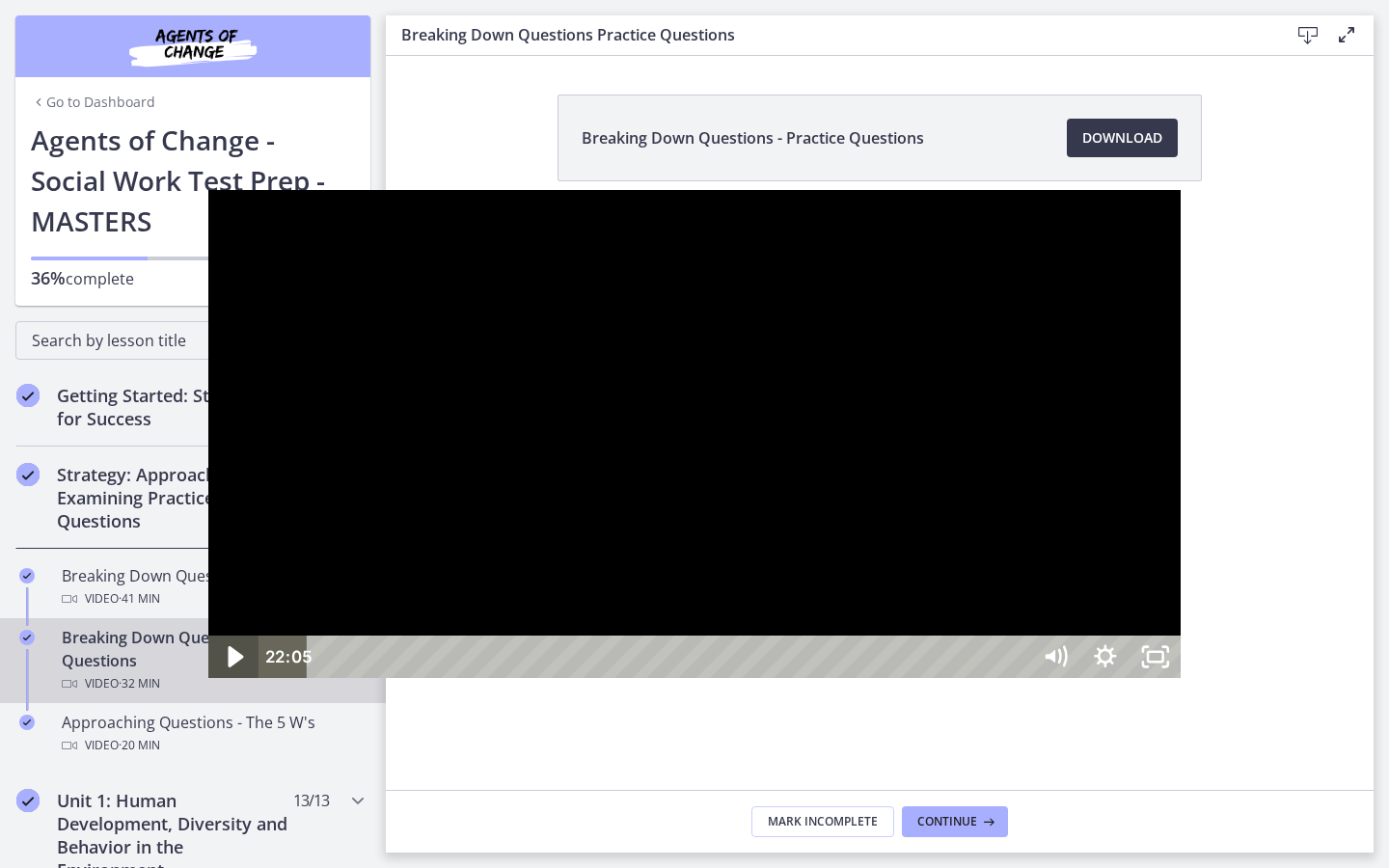 click 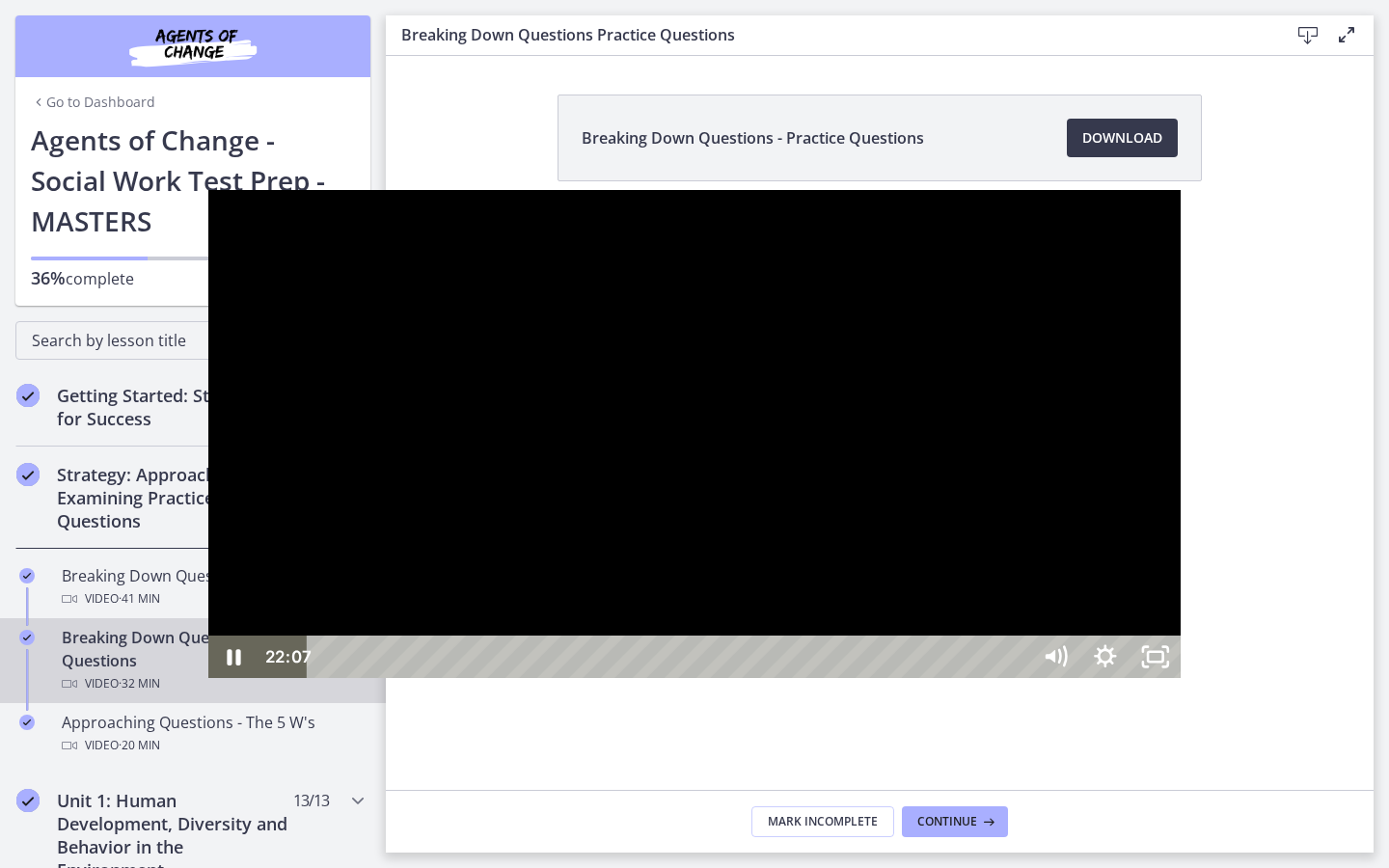 click at bounding box center [694, 434] 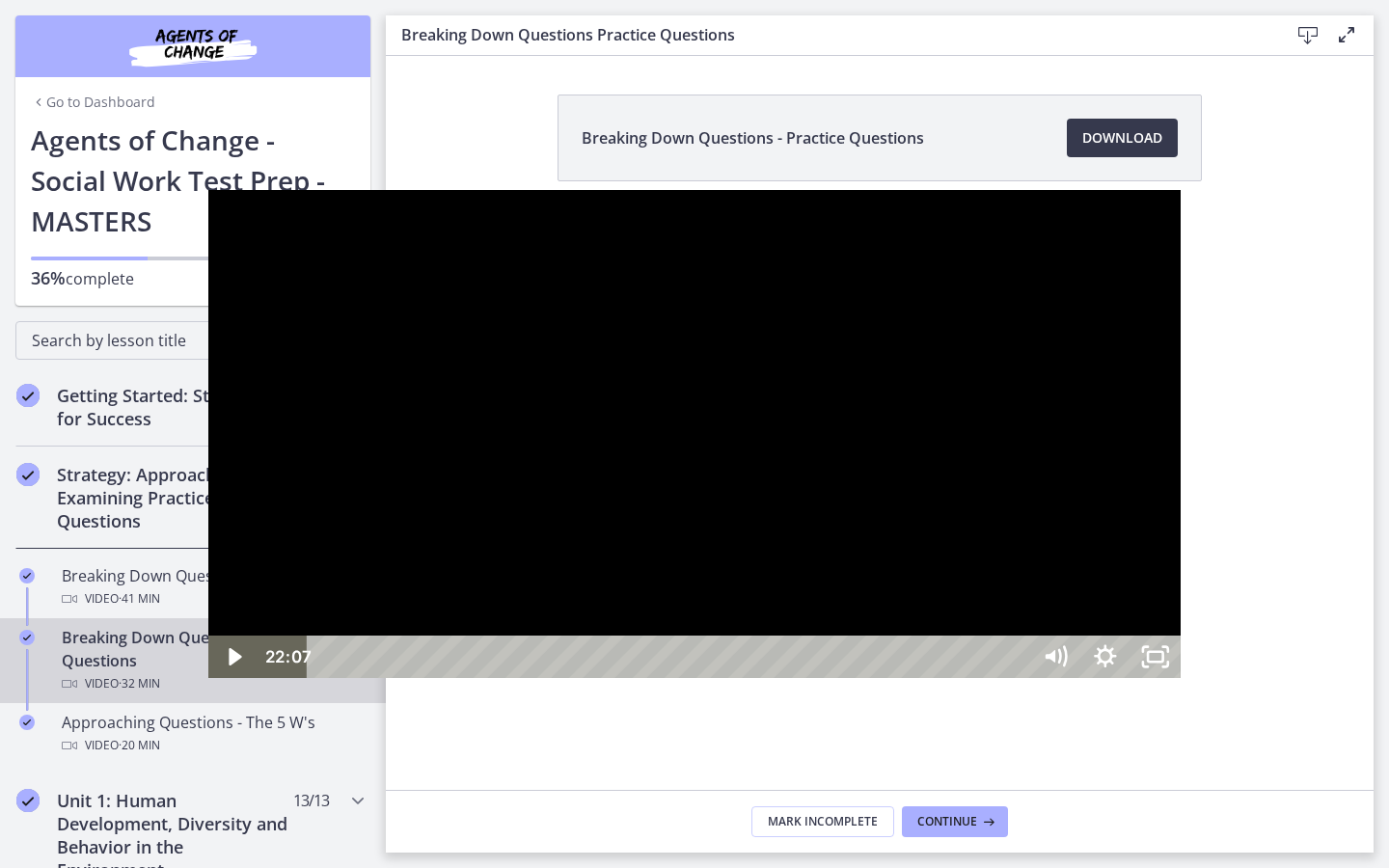 click at bounding box center (694, 434) 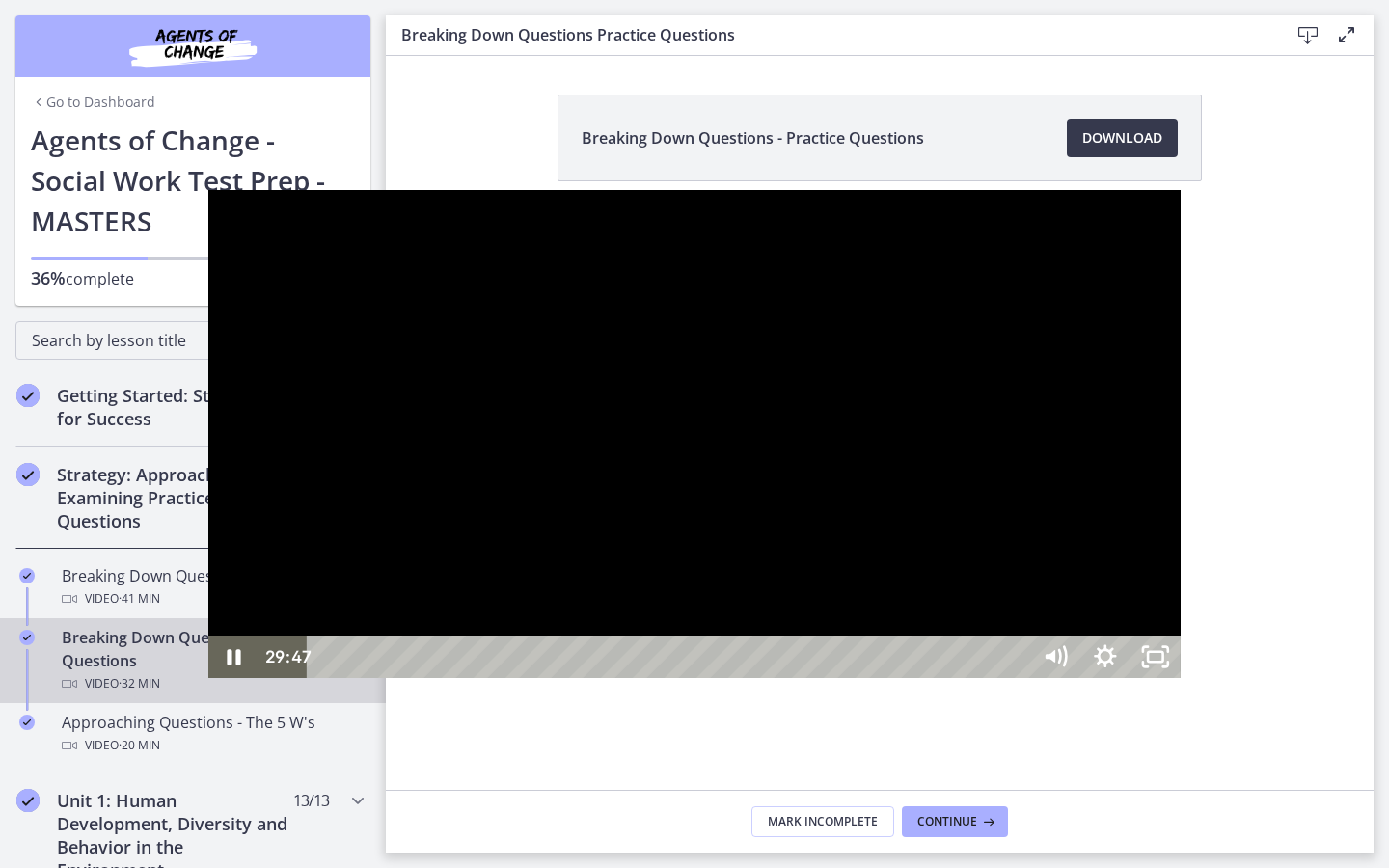 click at bounding box center [694, 434] 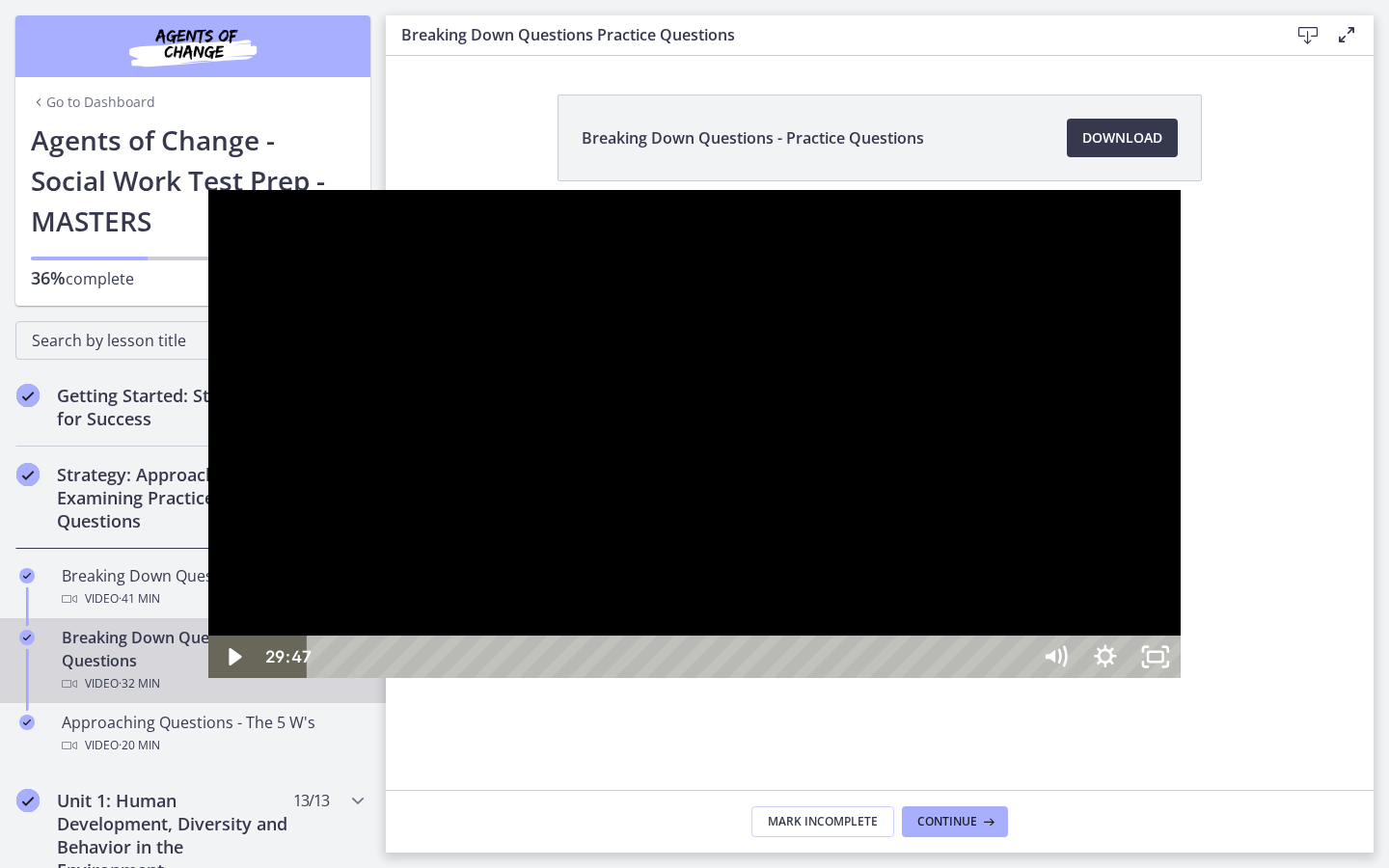 click at bounding box center (694, 434) 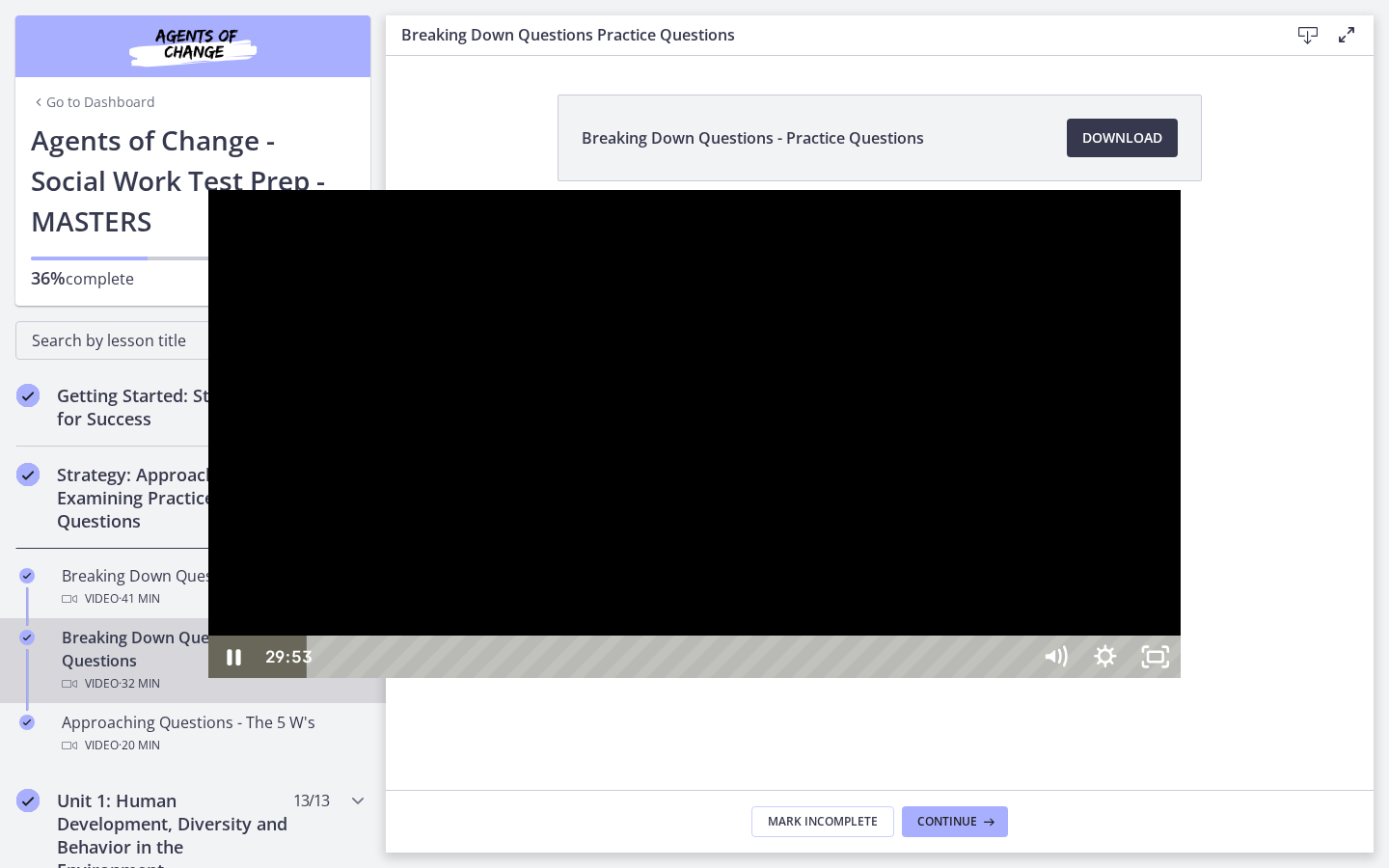 click on "30:19" at bounding box center (671, 657) 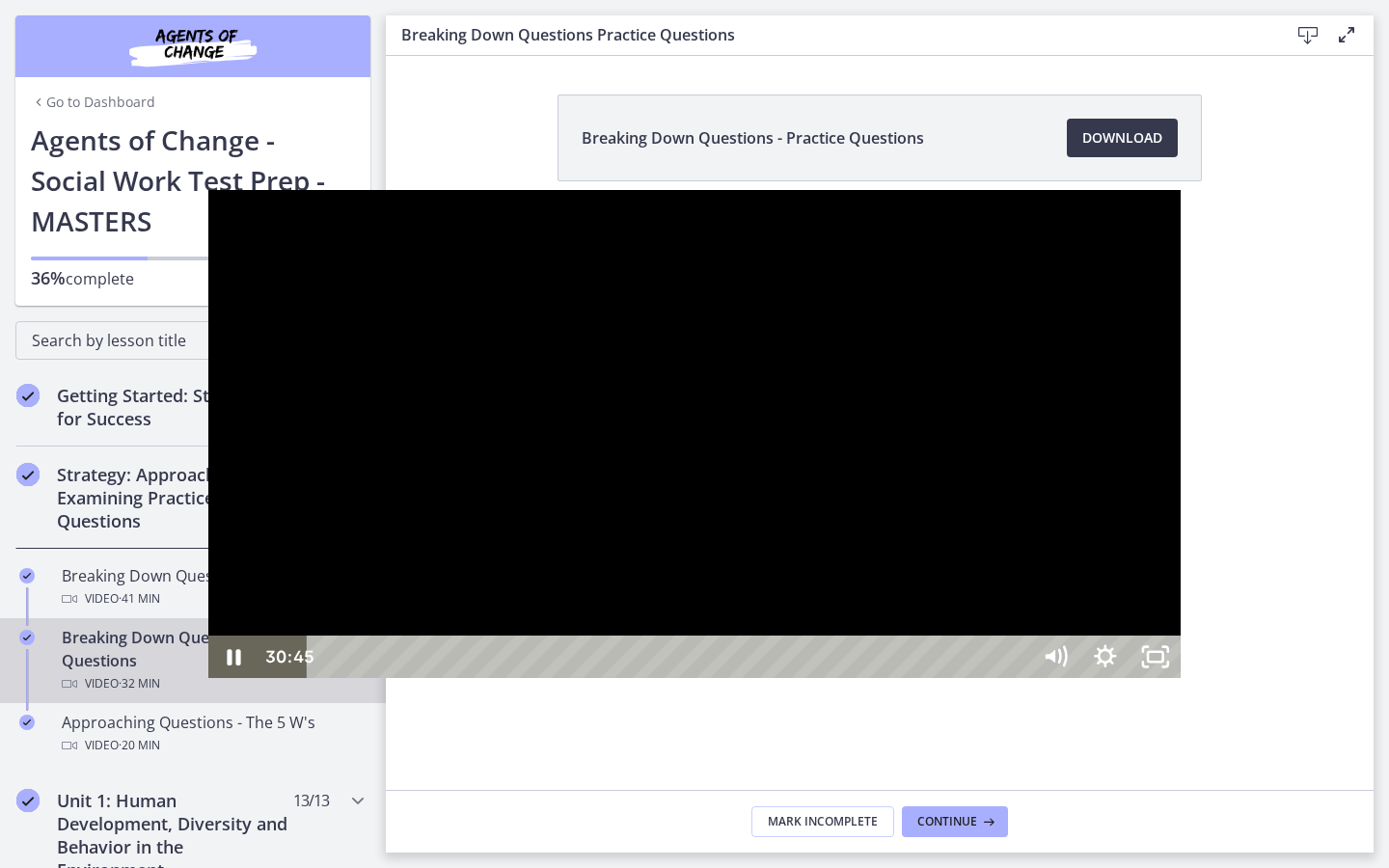 click on "30:45" at bounding box center (671, 657) 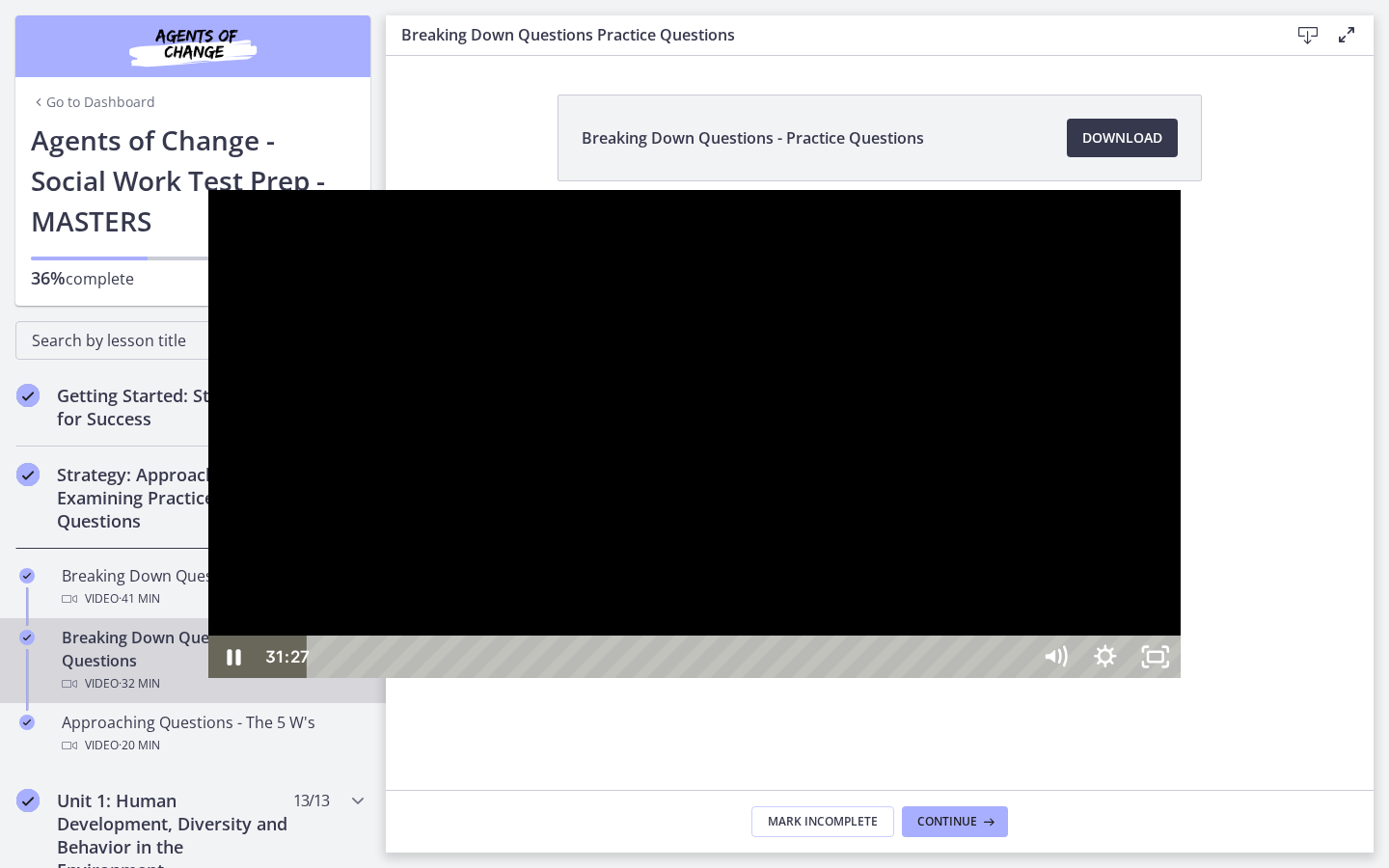 click on "31:27" at bounding box center [671, 657] 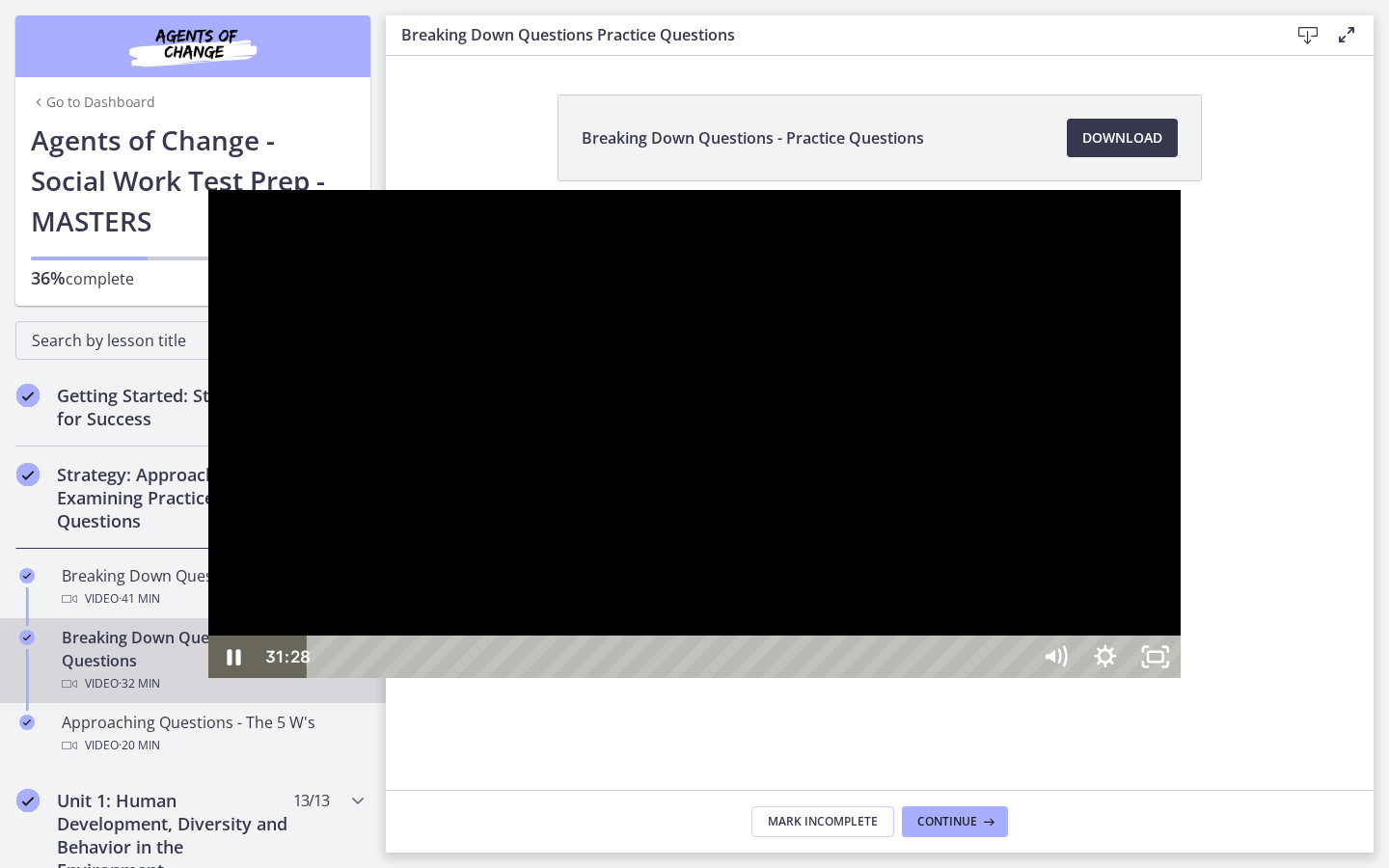 click on "31:43" at bounding box center (671, 657) 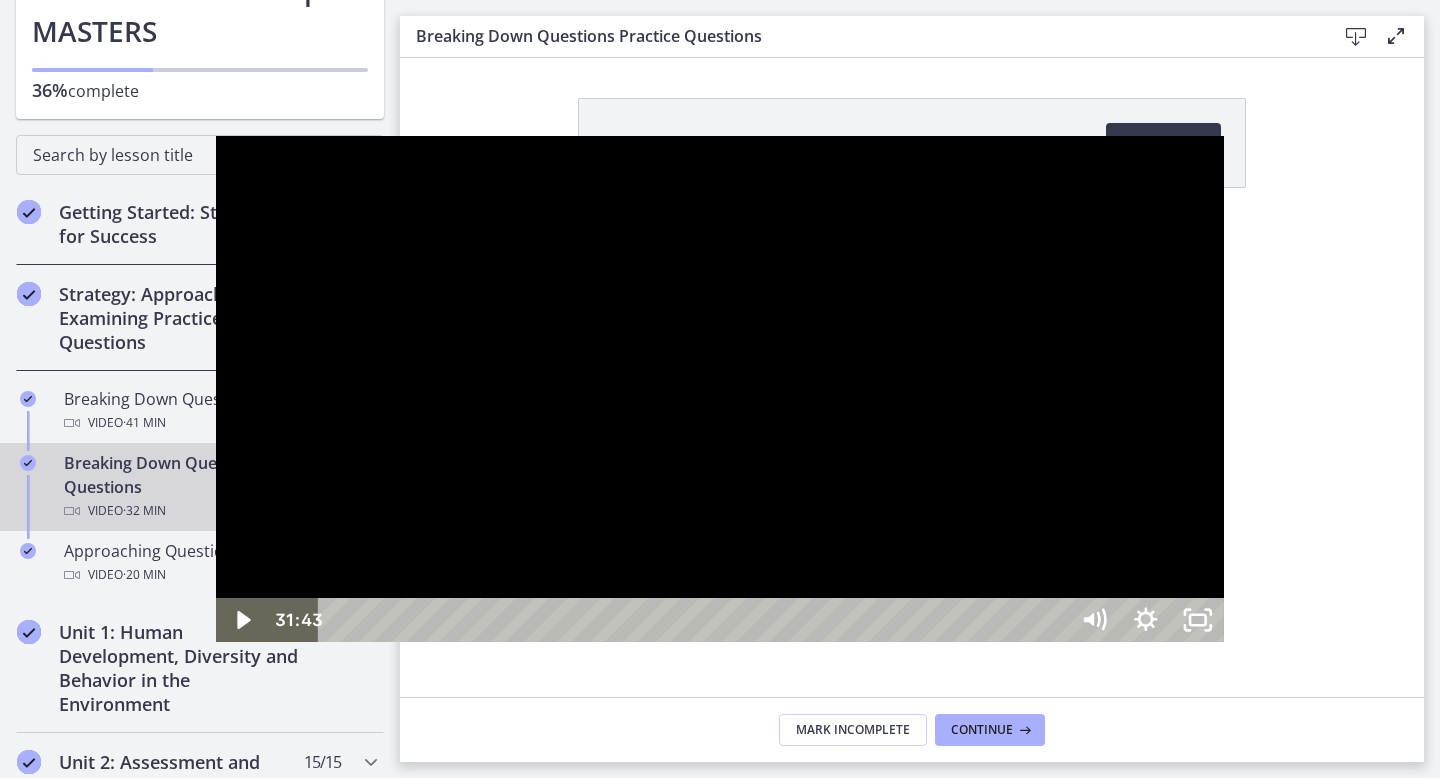 scroll, scrollTop: 208, scrollLeft: 0, axis: vertical 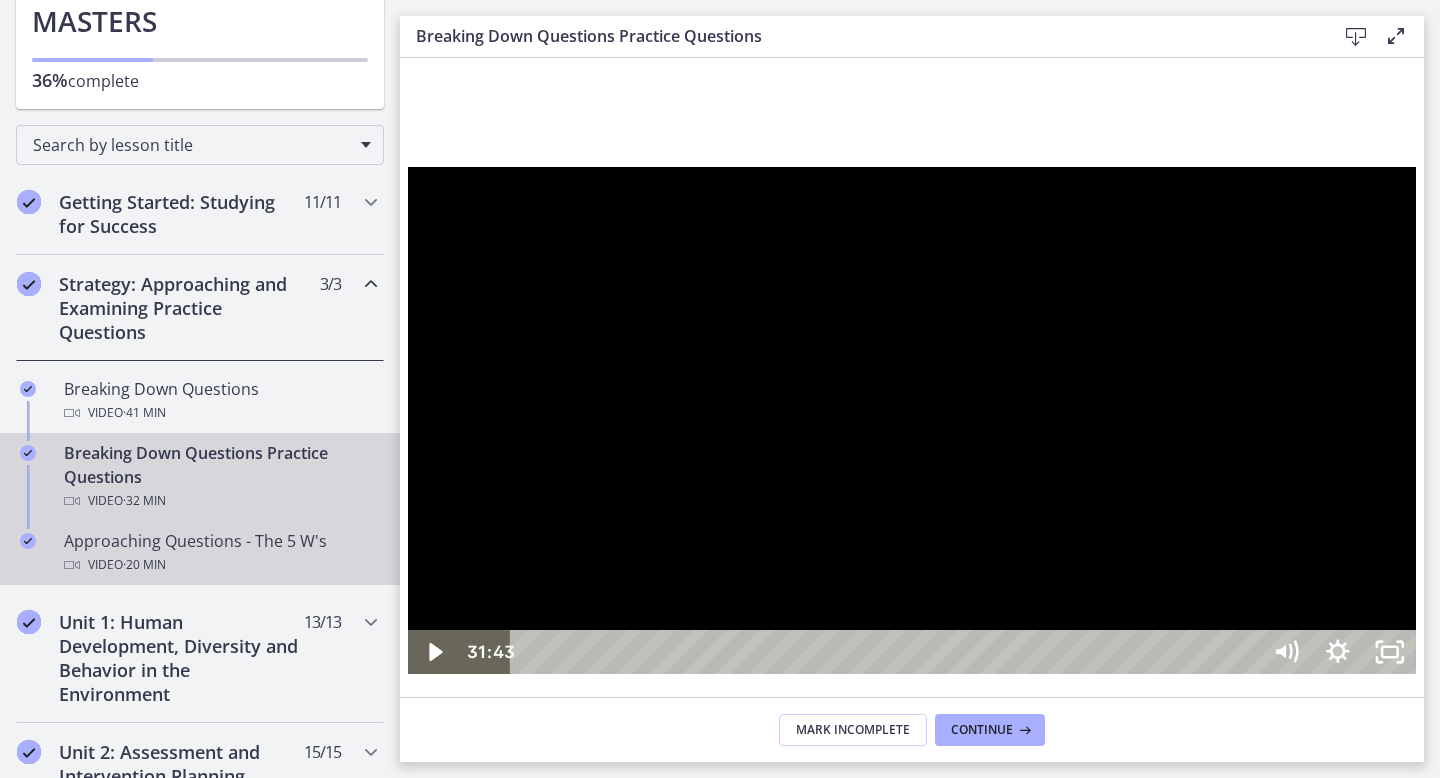 click on "Approaching Questions - The 5 W's
Video
·  20 min" at bounding box center (220, 553) 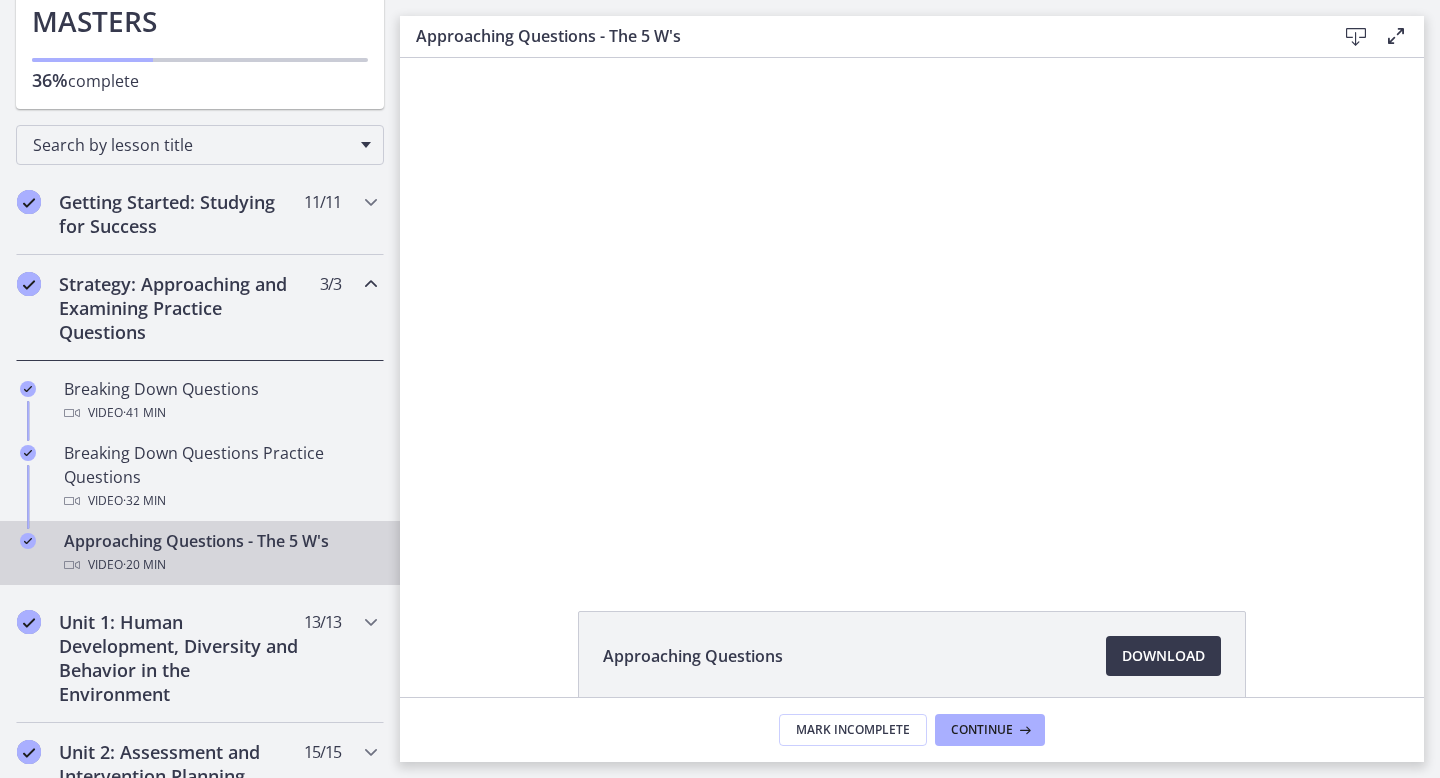 scroll, scrollTop: 0, scrollLeft: 0, axis: both 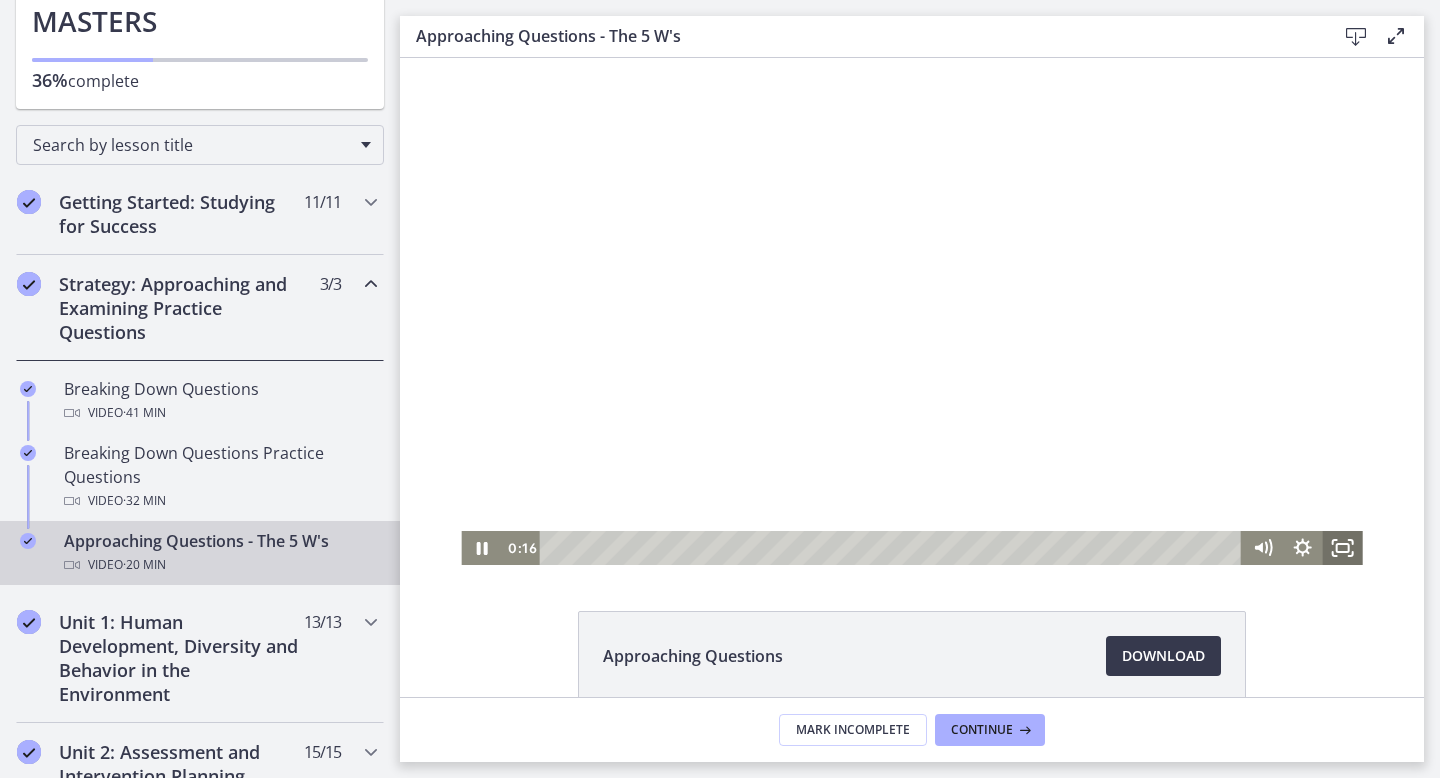 click 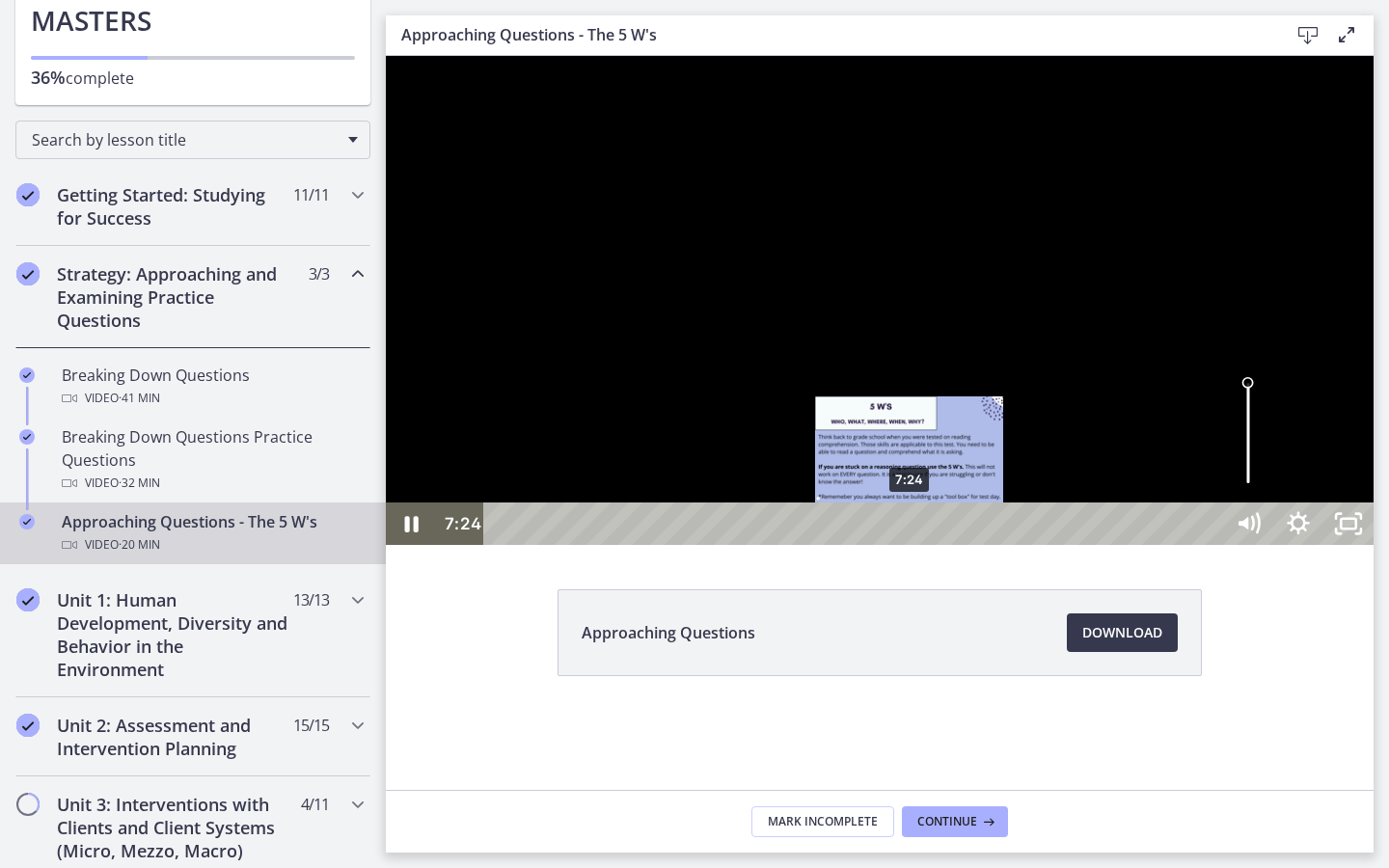 click on "7:24" at bounding box center [857, 524] 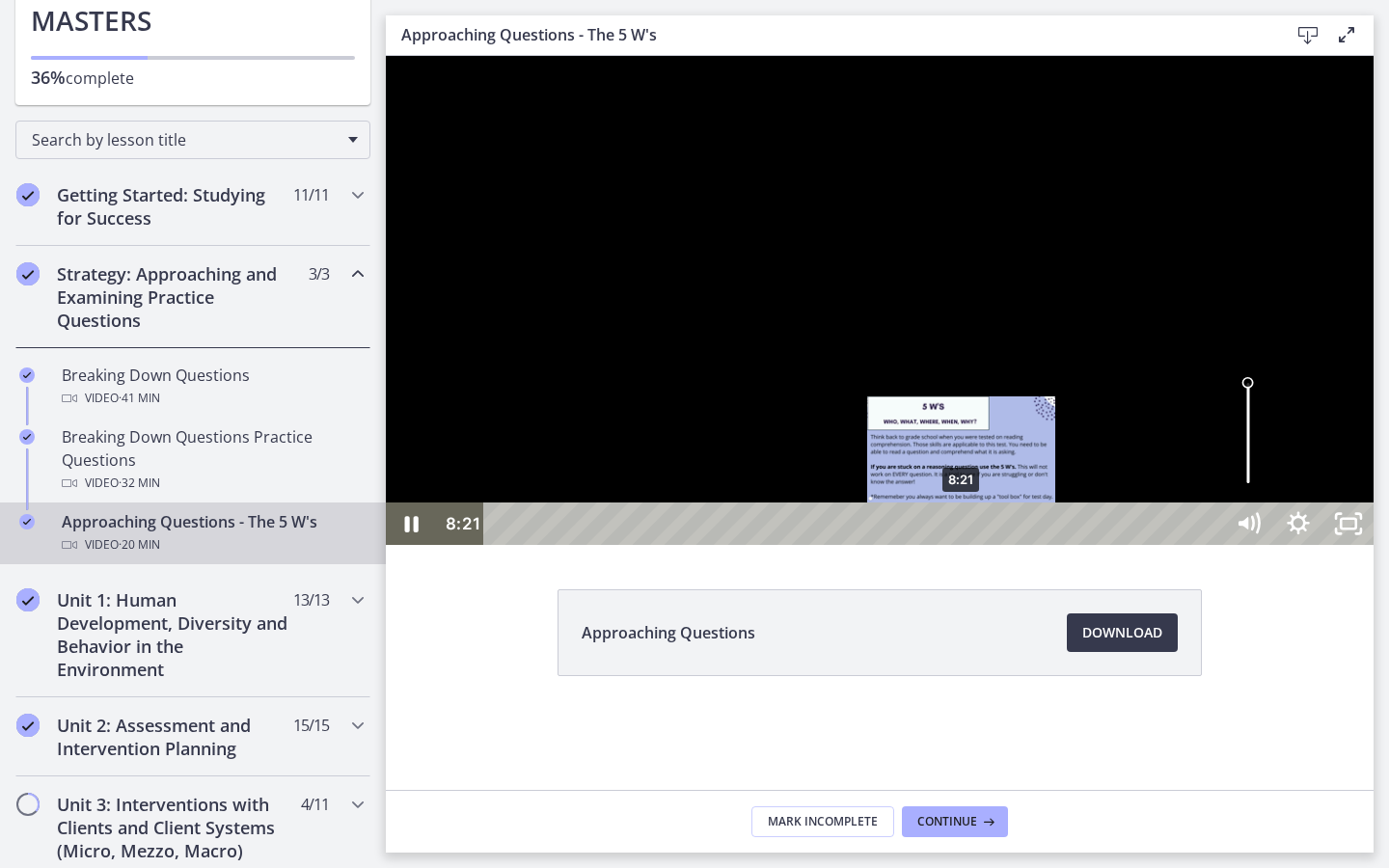 click on "8:21" at bounding box center (857, 524) 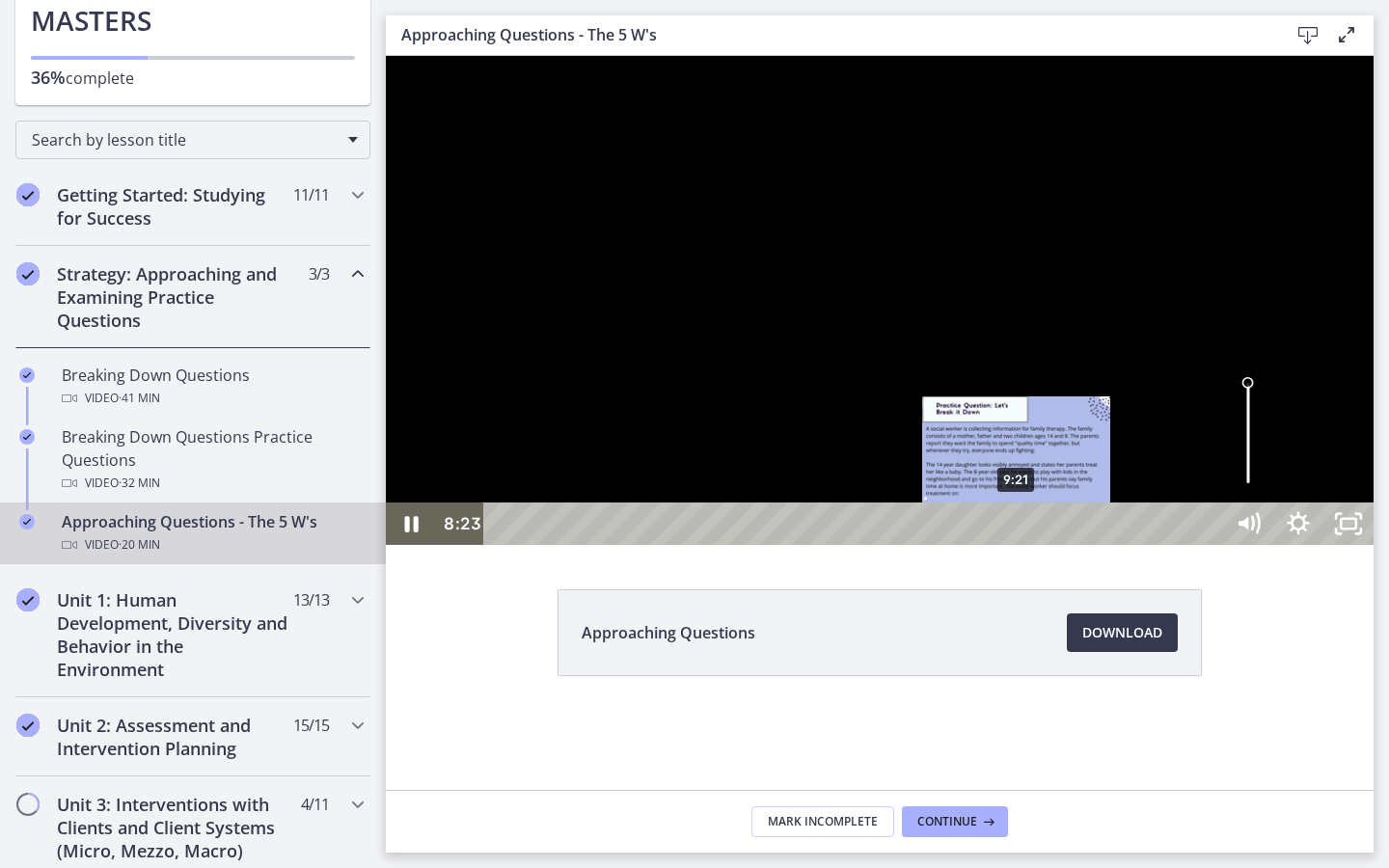 click on "9:21" at bounding box center (857, 524) 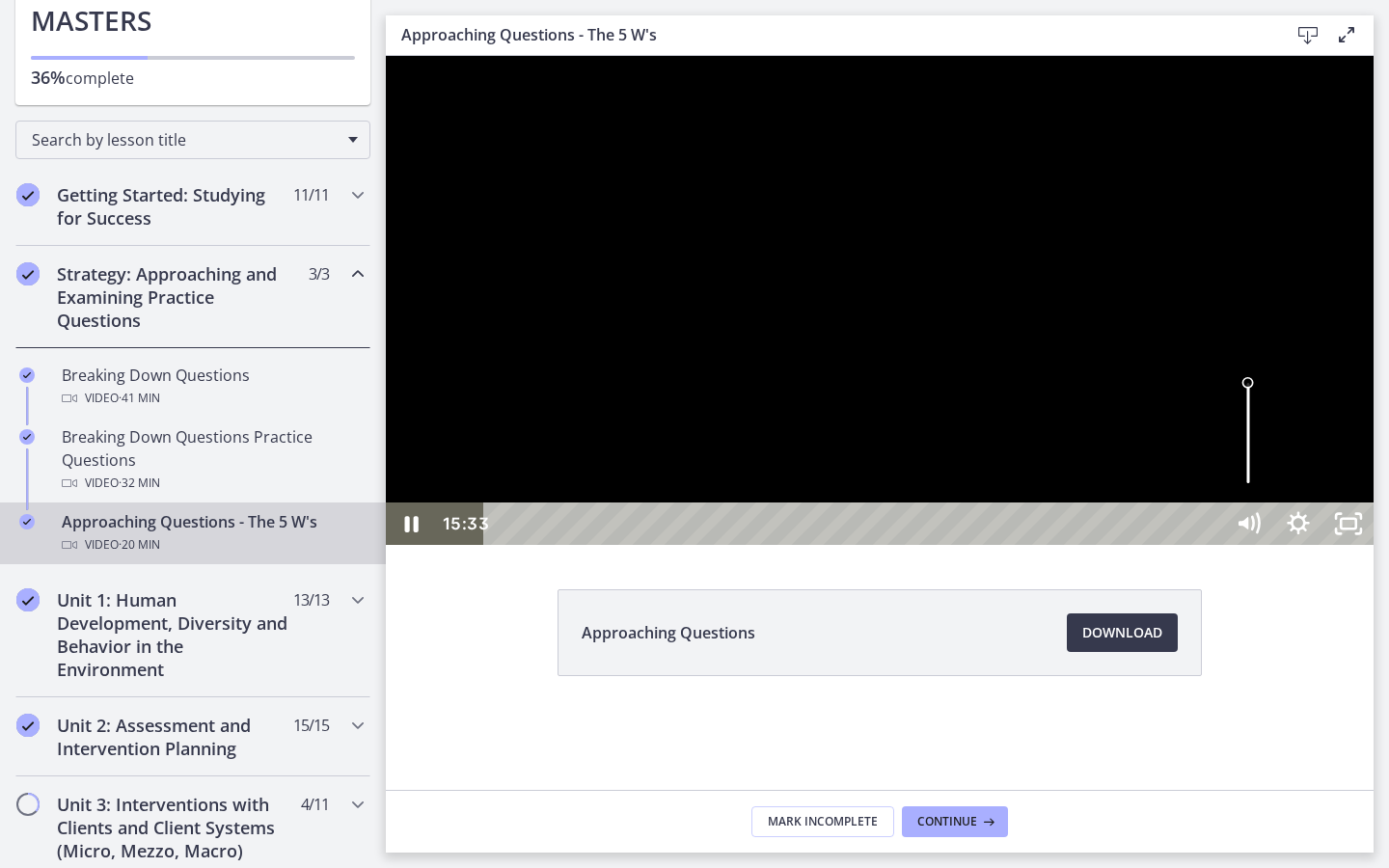 click at bounding box center (880, 300) 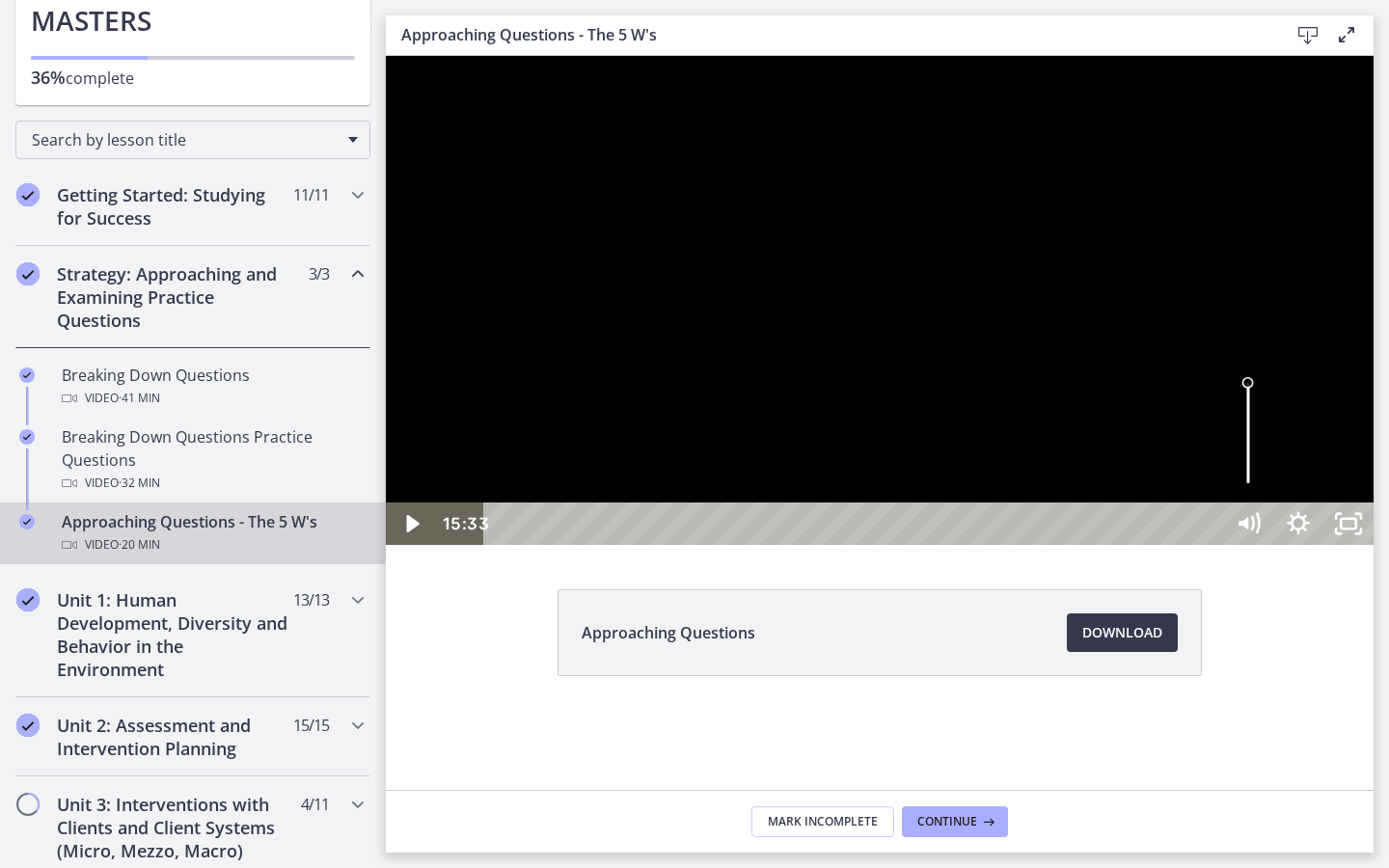 click at bounding box center (880, 300) 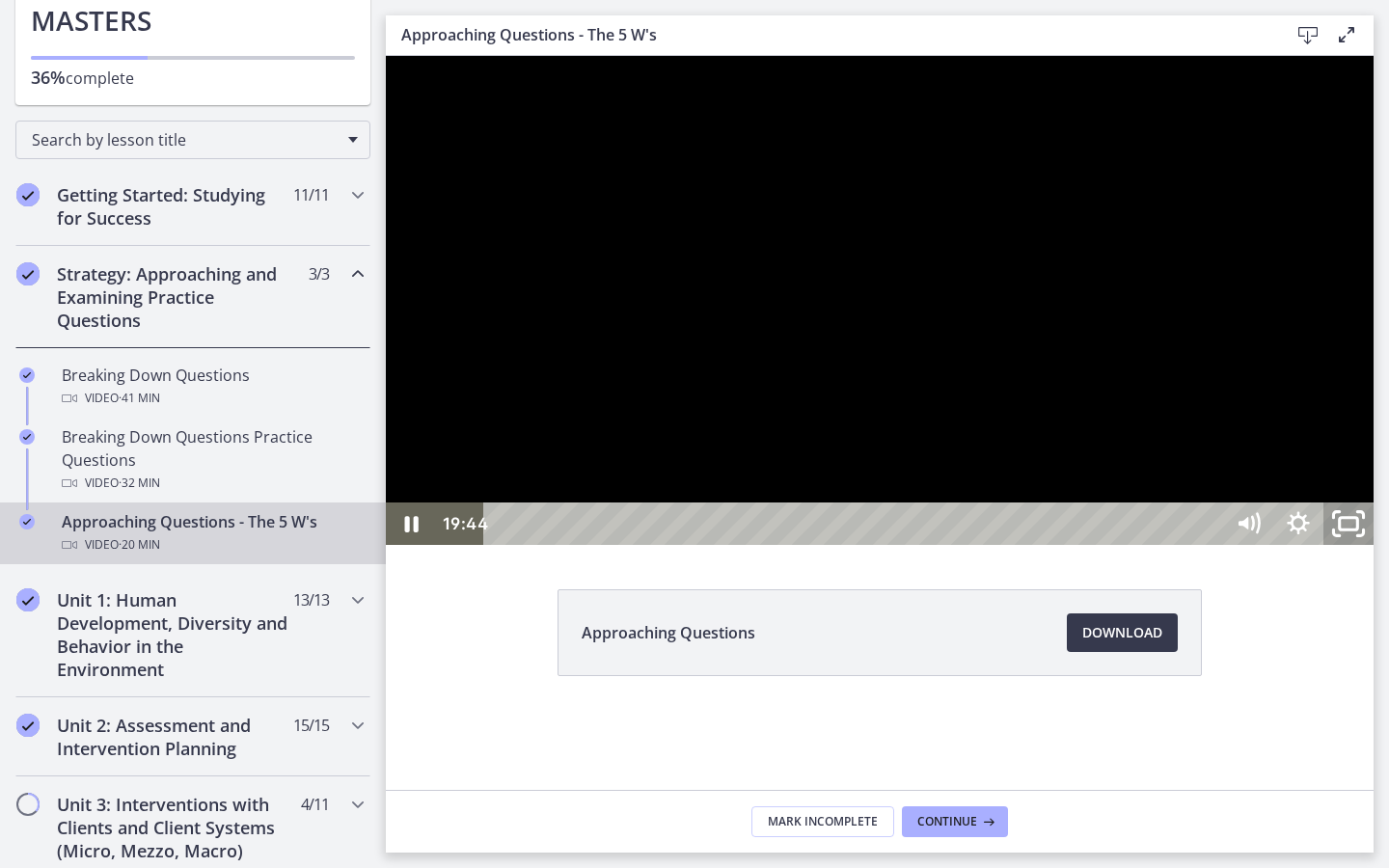 click 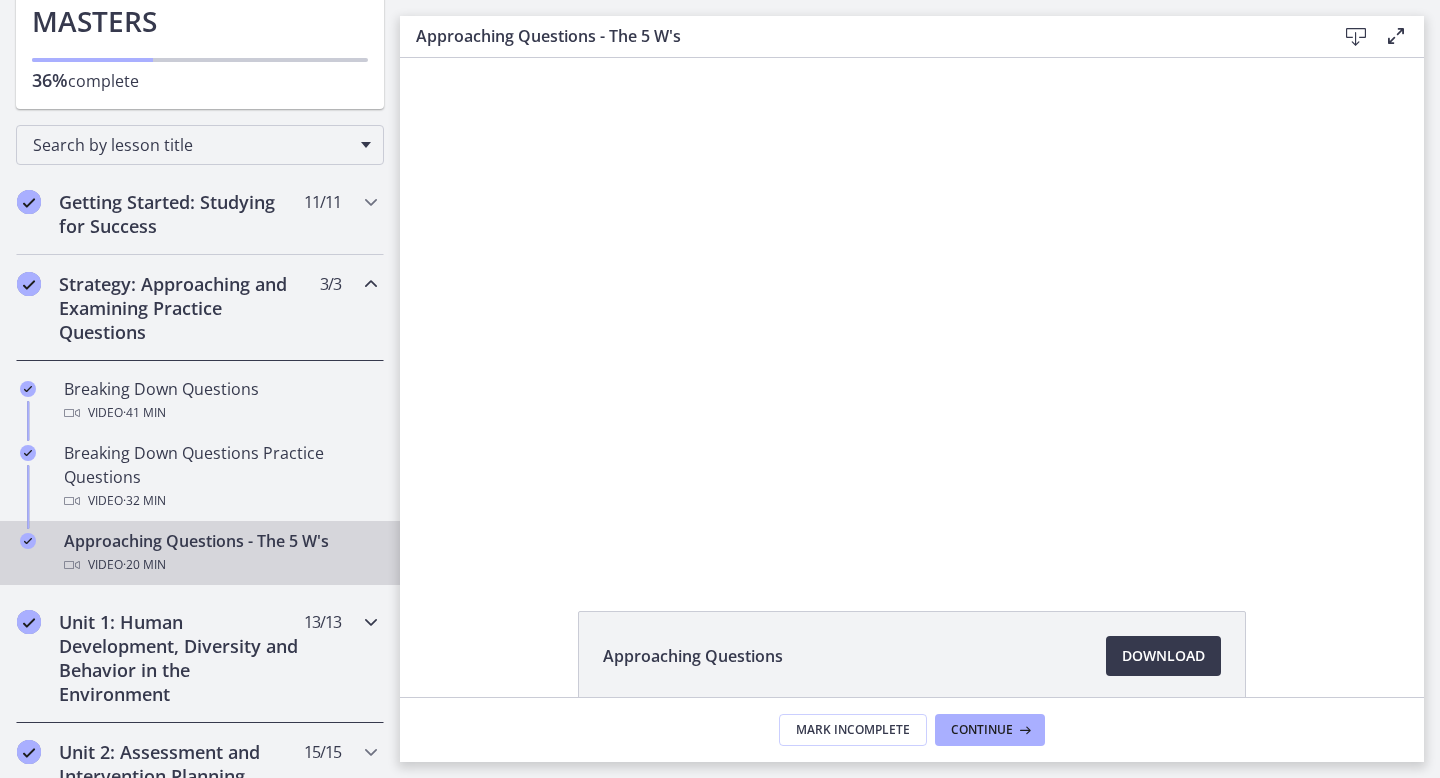 click on "Unit 1: Human Development, Diversity and Behavior in the Environment" at bounding box center (181, 658) 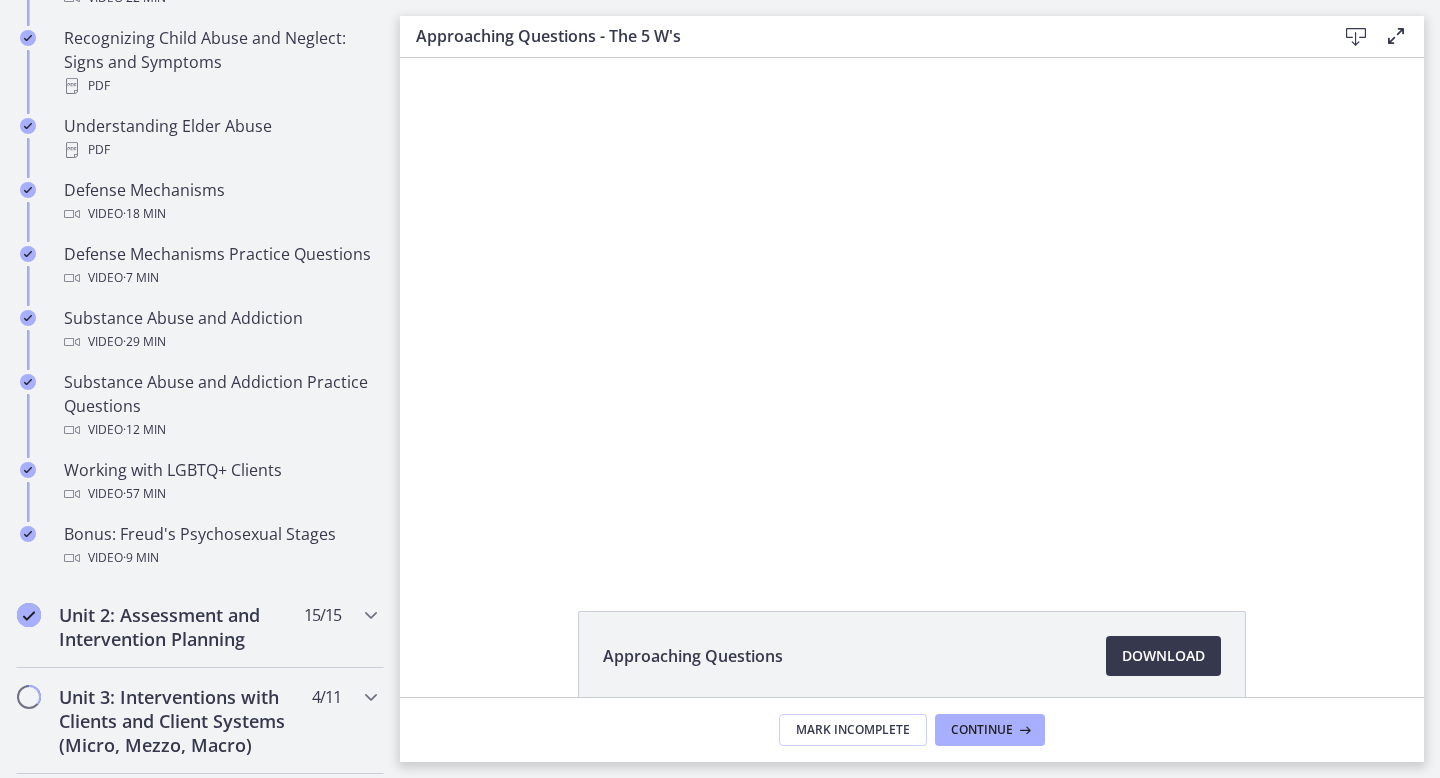 scroll, scrollTop: 1062, scrollLeft: 0, axis: vertical 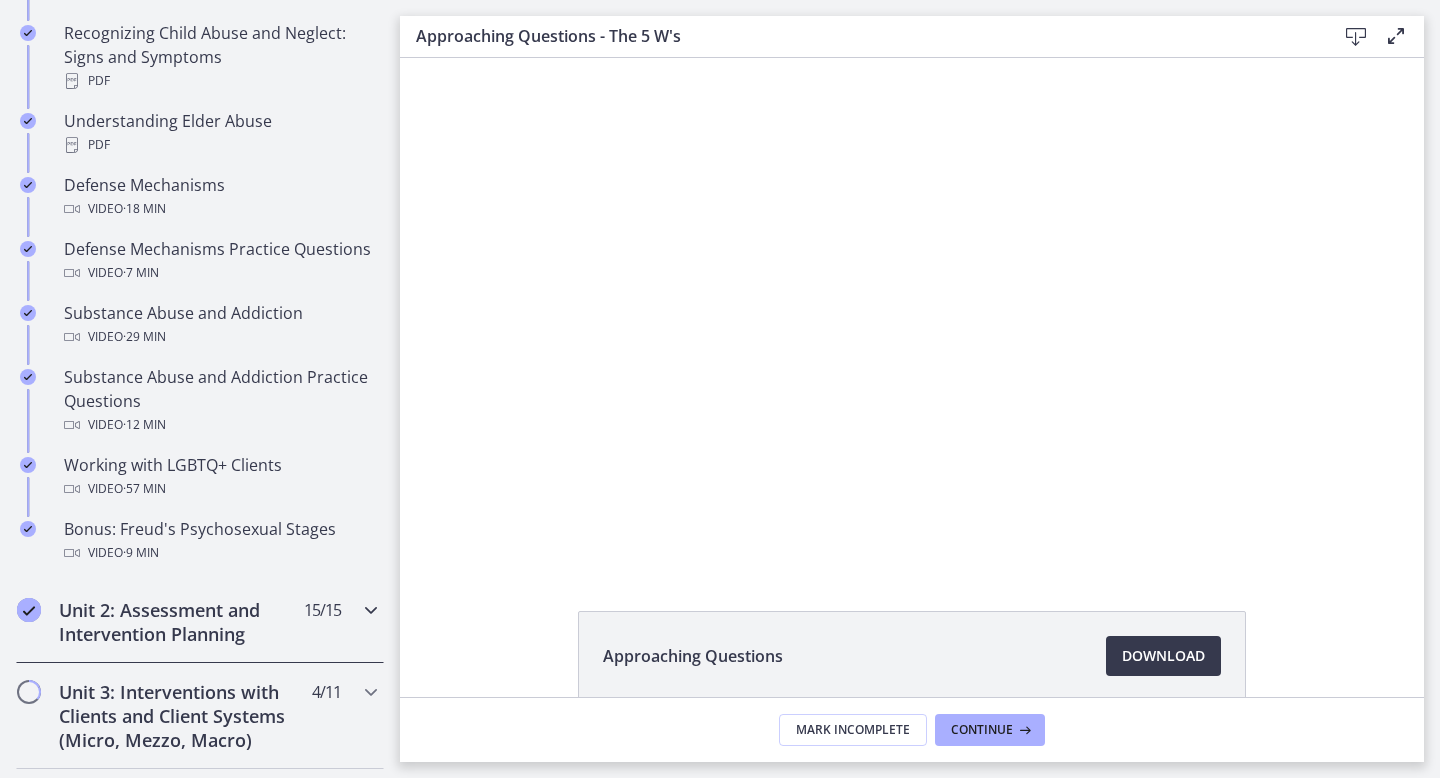 click on "Unit 2: Assessment and Intervention Planning" at bounding box center [181, 622] 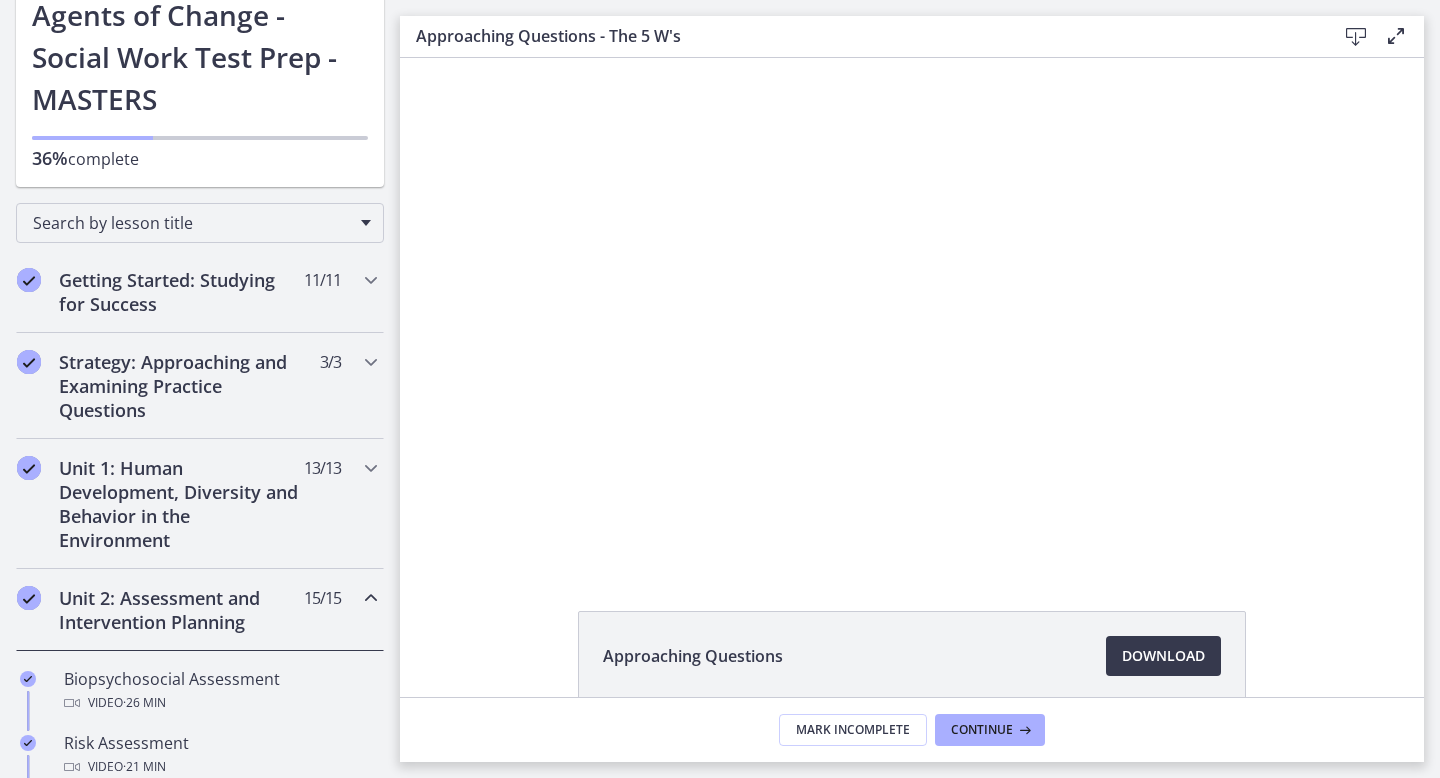 scroll, scrollTop: 123, scrollLeft: 0, axis: vertical 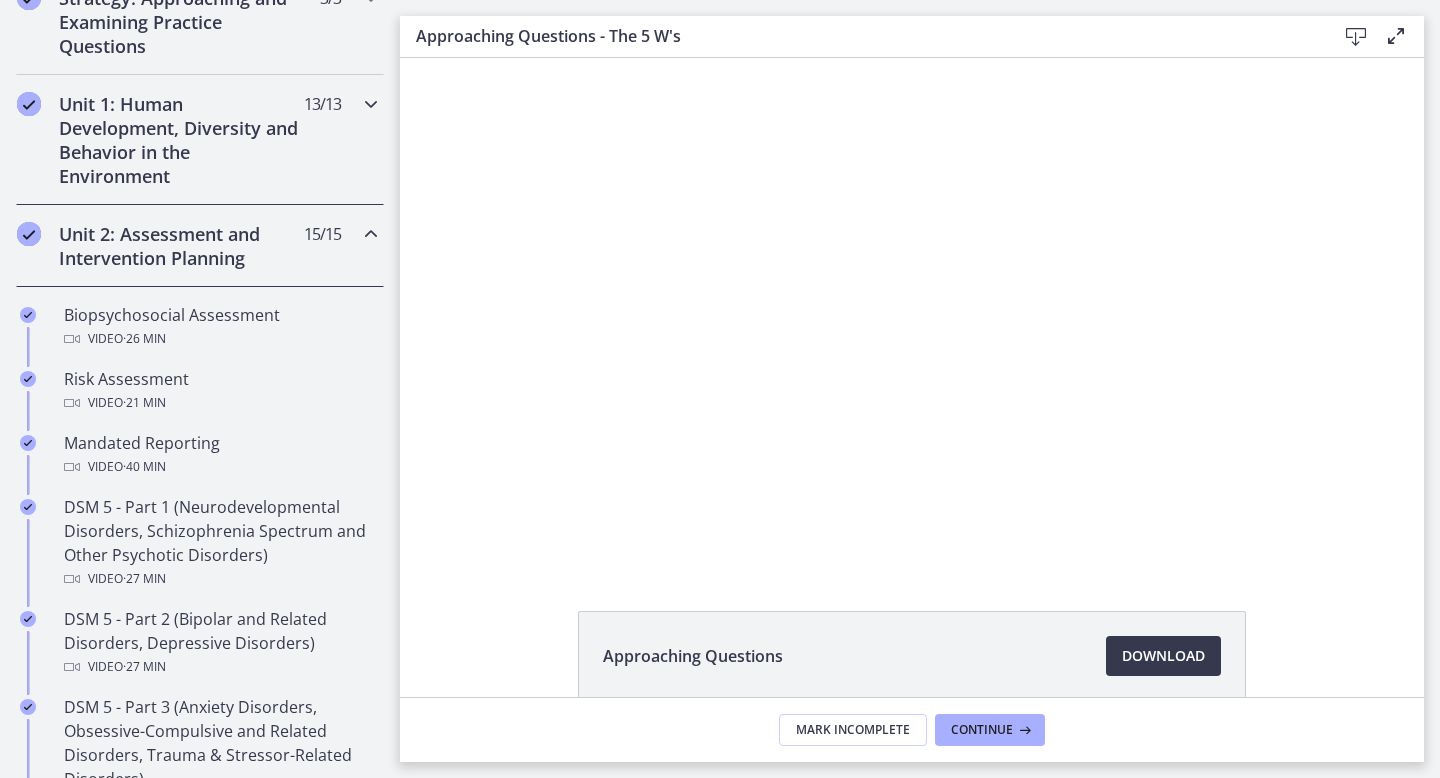 click on "Unit 1: Human Development, Diversity and Behavior in the Environment" at bounding box center [181, 140] 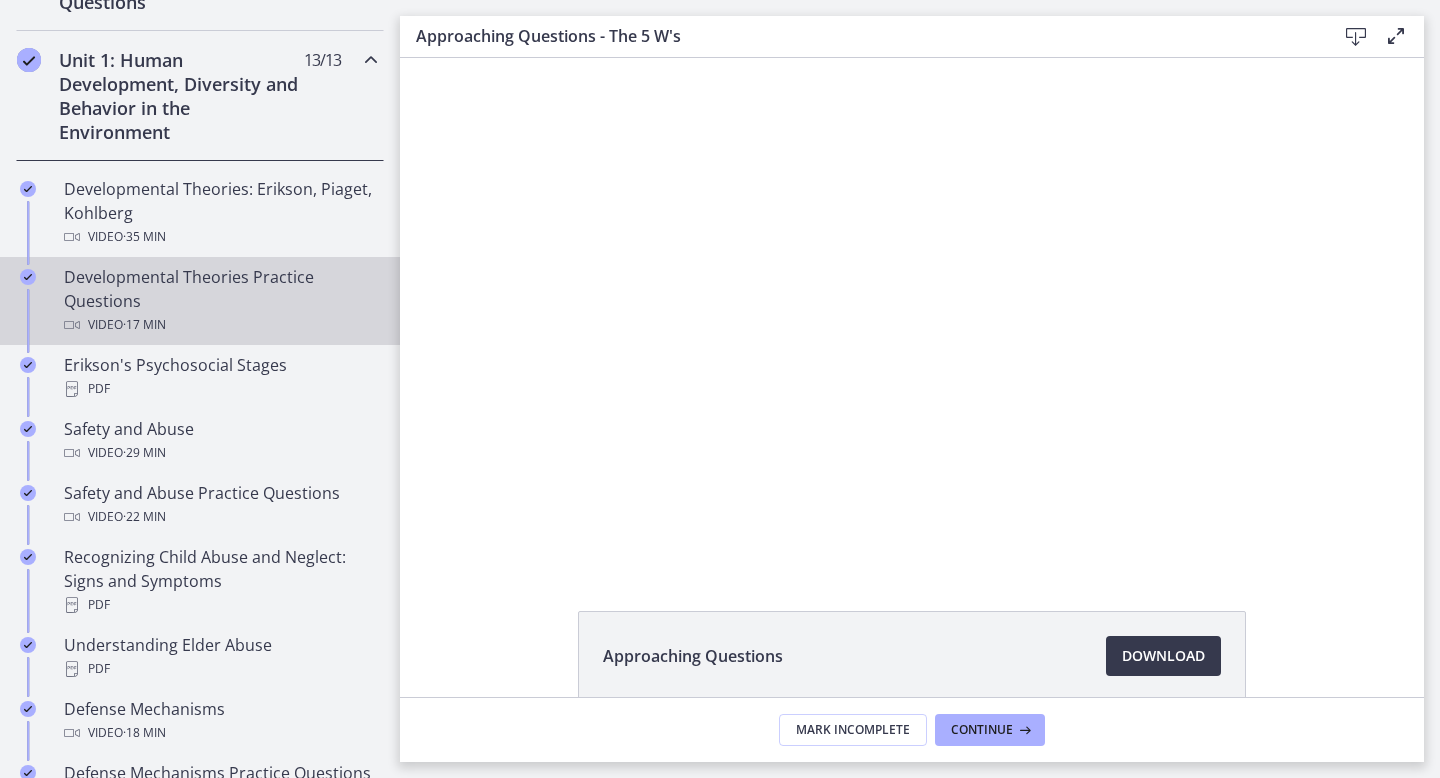 scroll, scrollTop: 542, scrollLeft: 0, axis: vertical 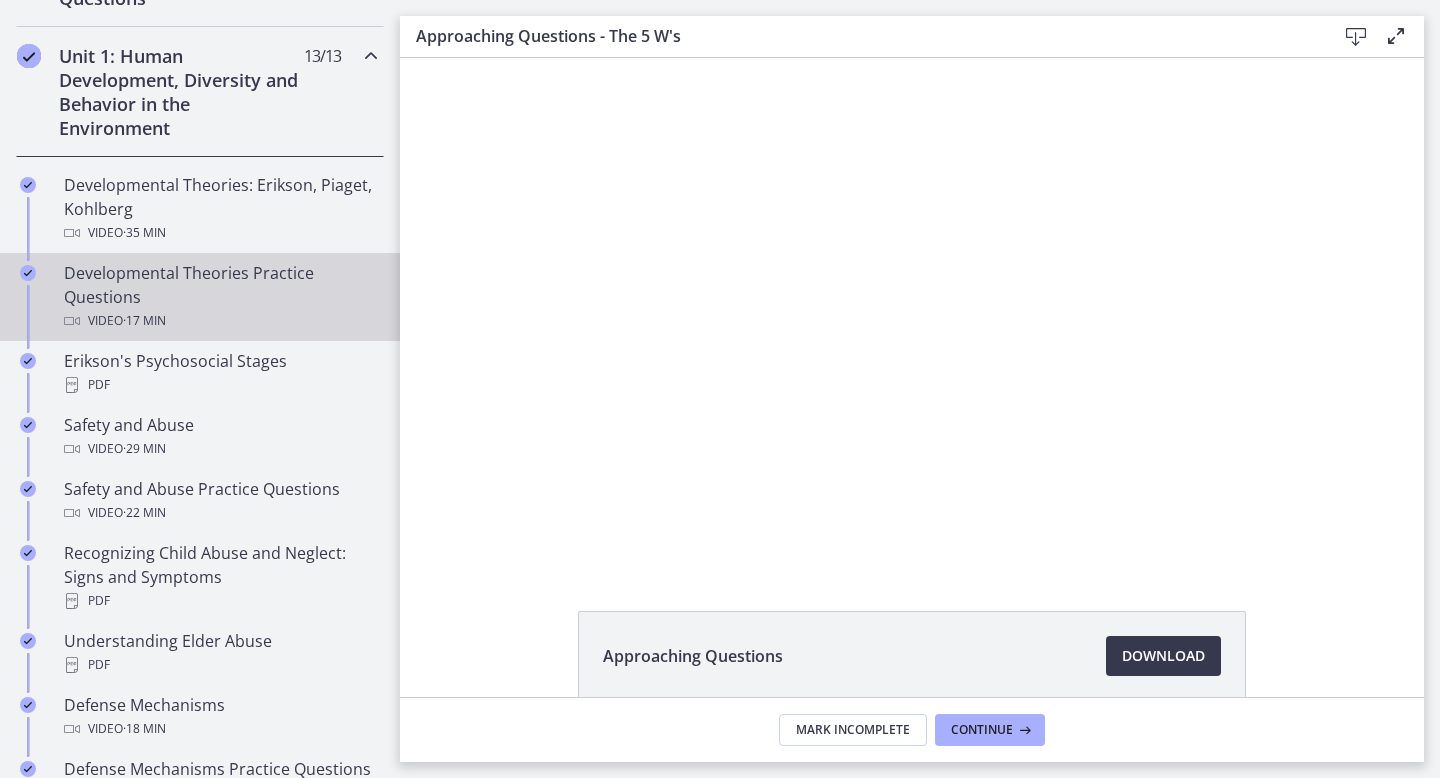 click on "Developmental Theories Practice Questions
Video
·  17 min" at bounding box center (220, 297) 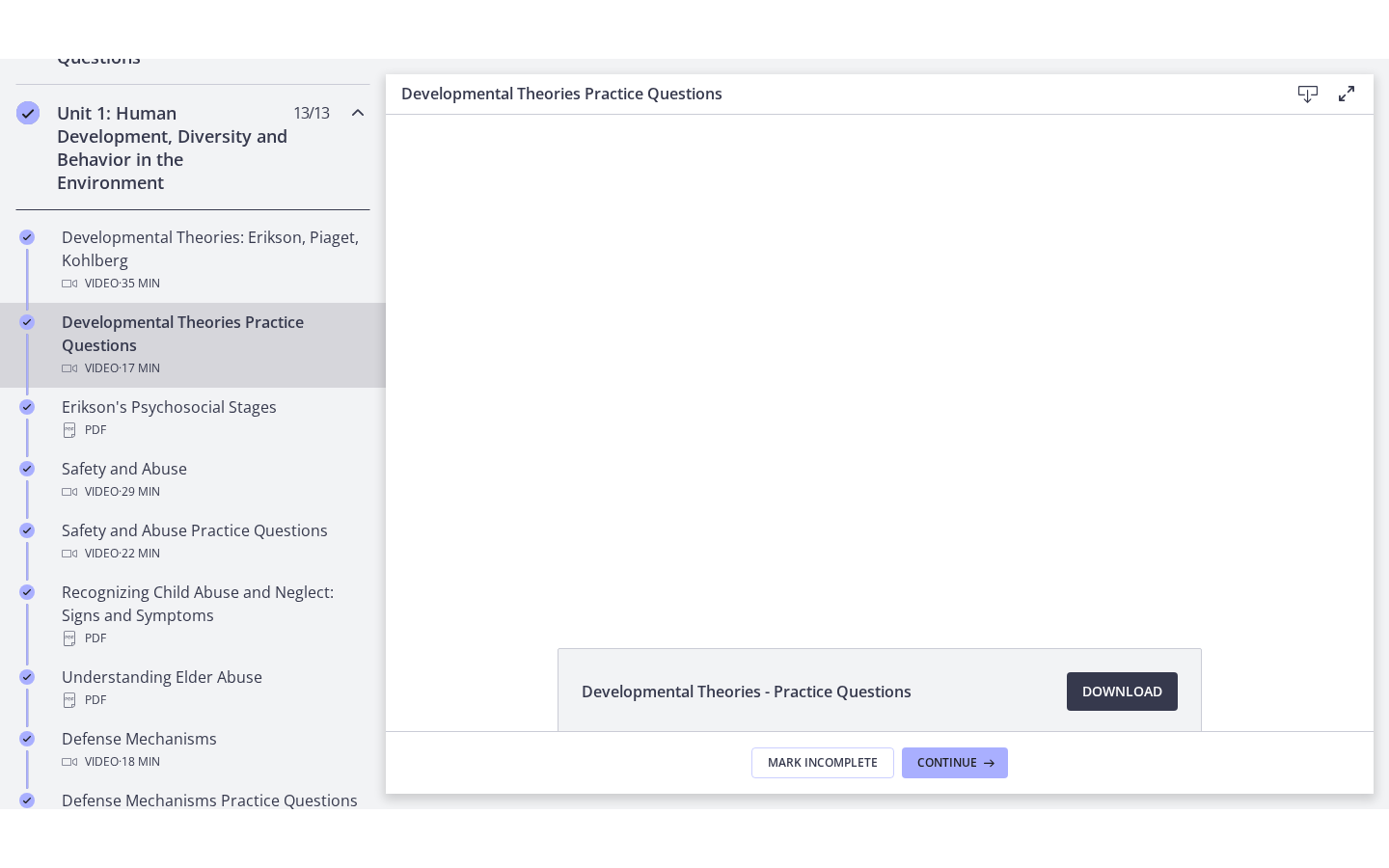 scroll, scrollTop: 0, scrollLeft: 0, axis: both 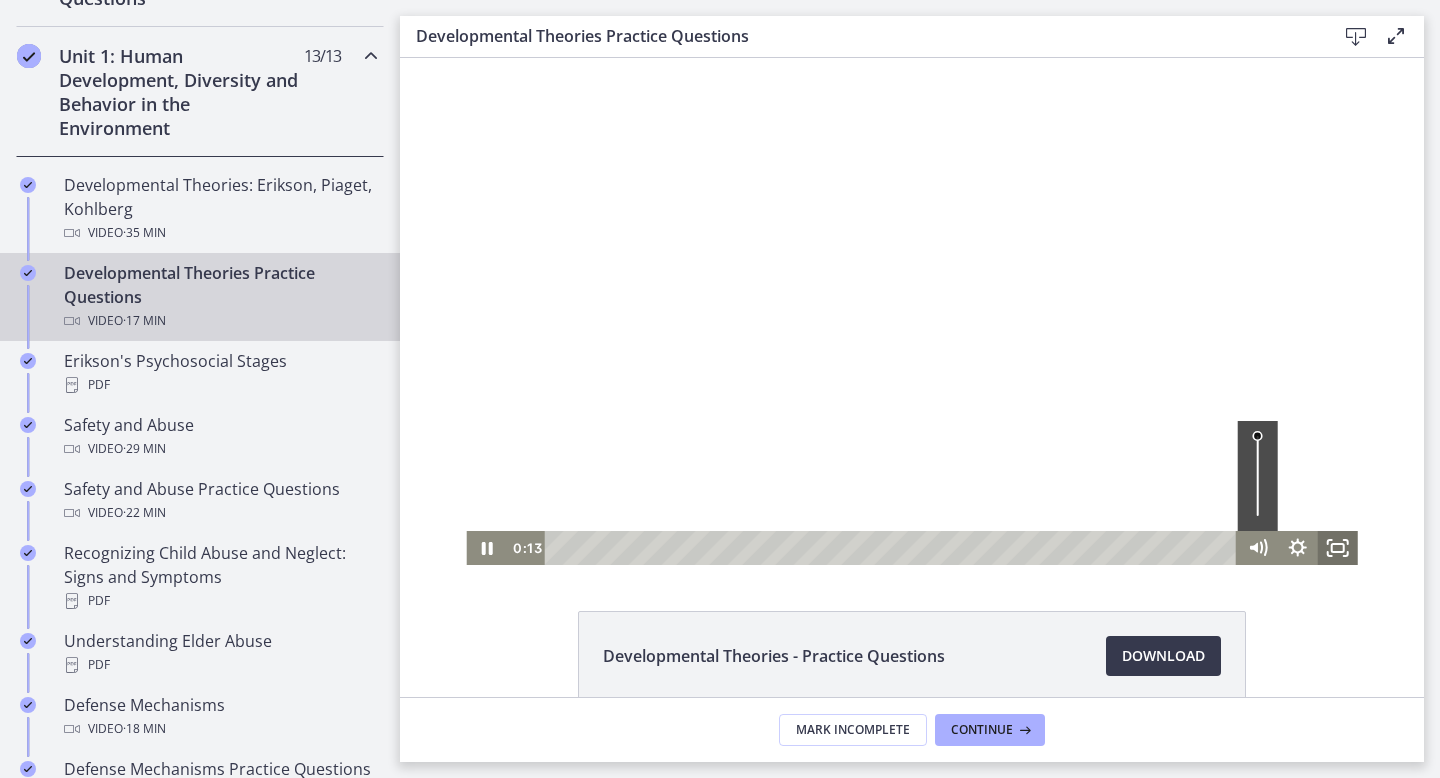 click 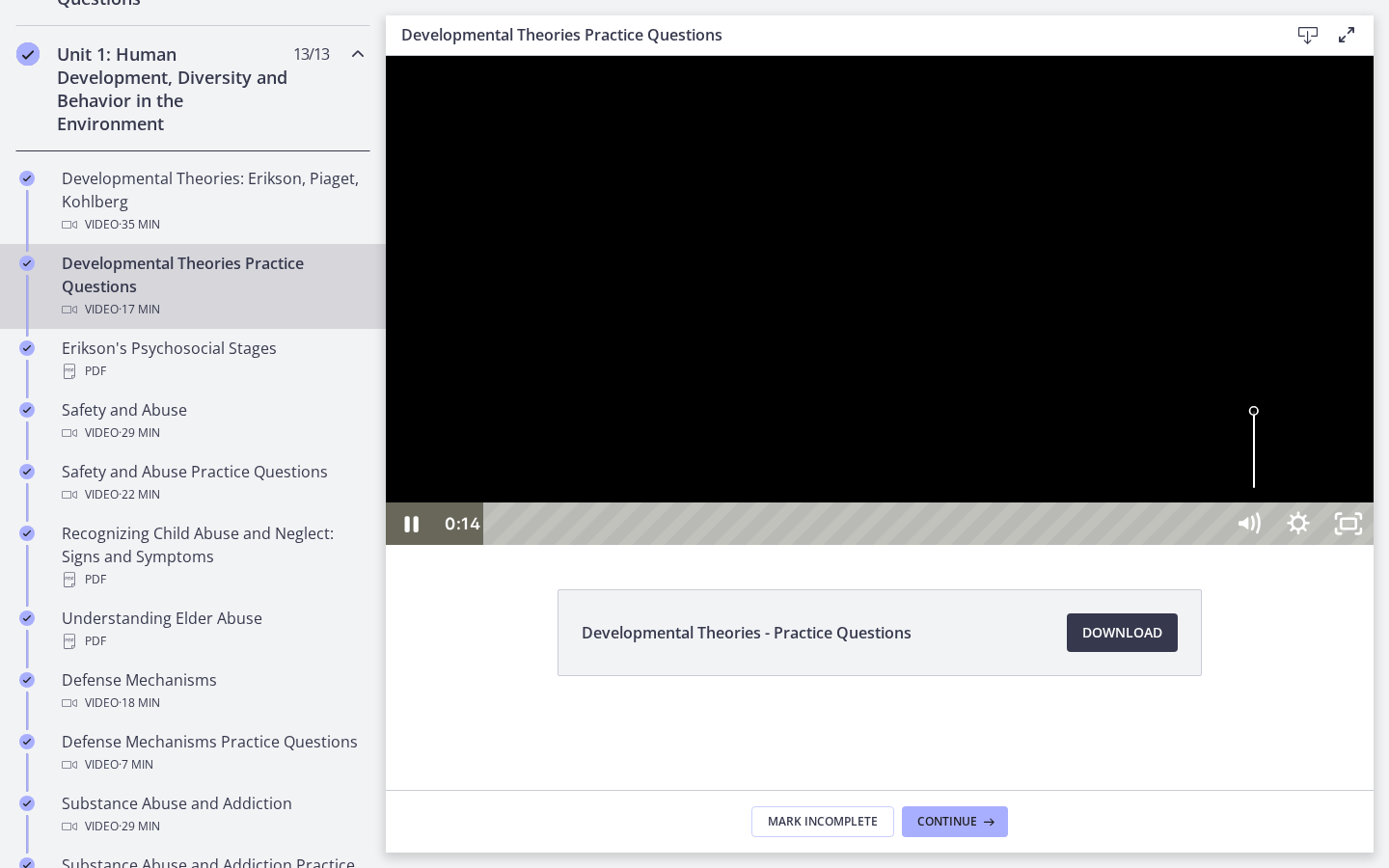 click at bounding box center (880, 300) 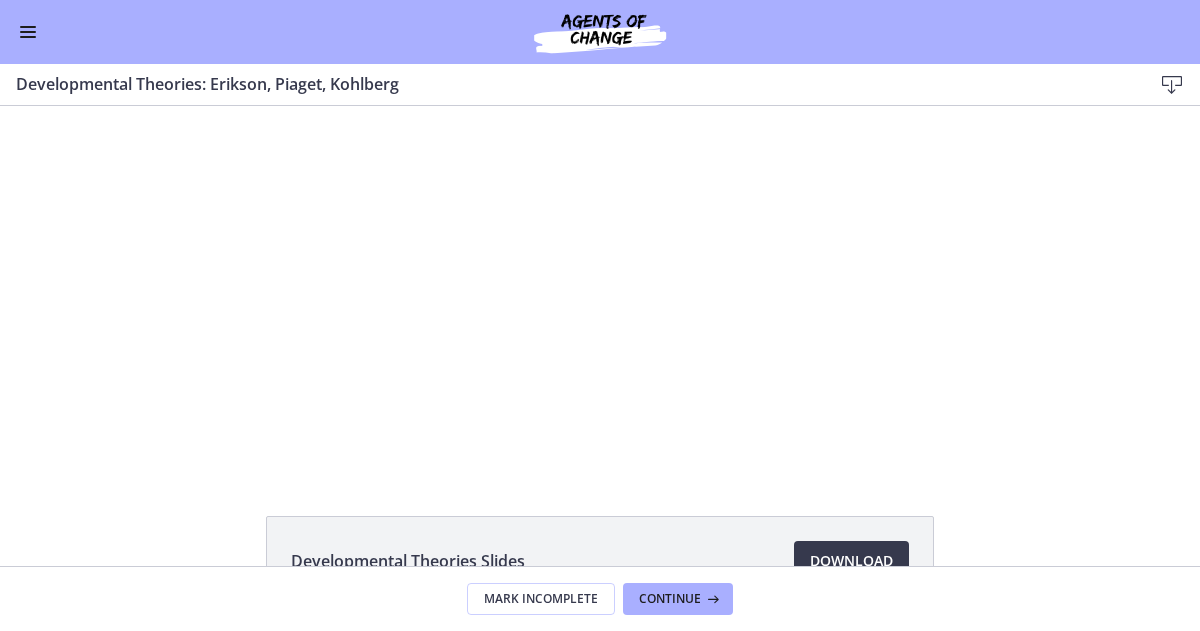 scroll, scrollTop: 0, scrollLeft: 0, axis: both 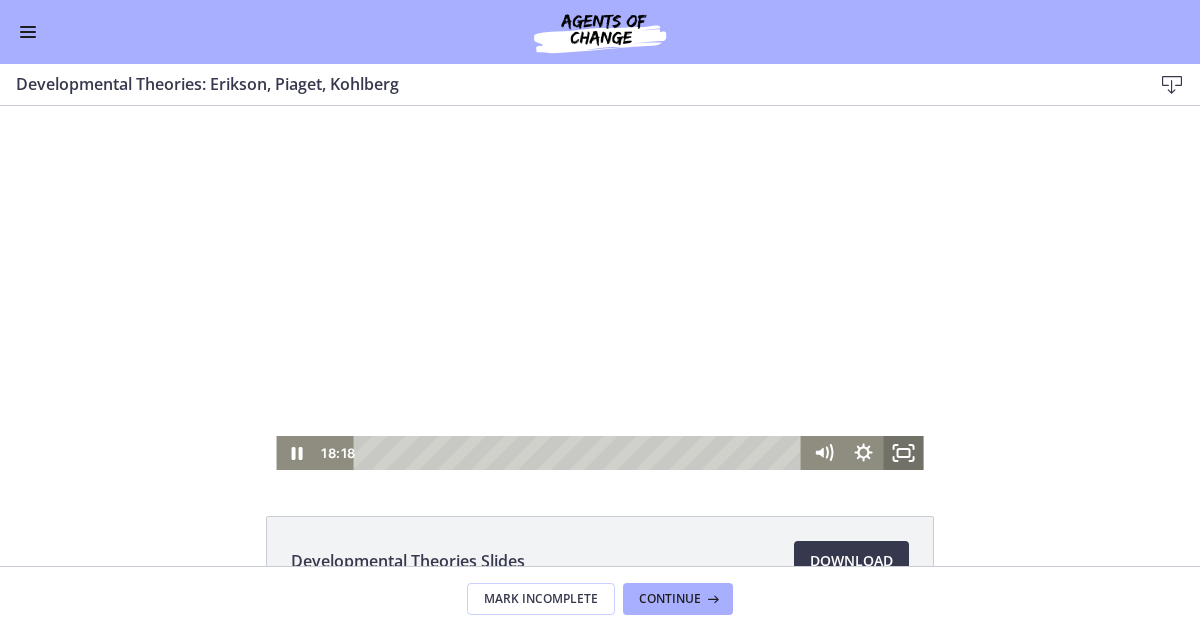 click 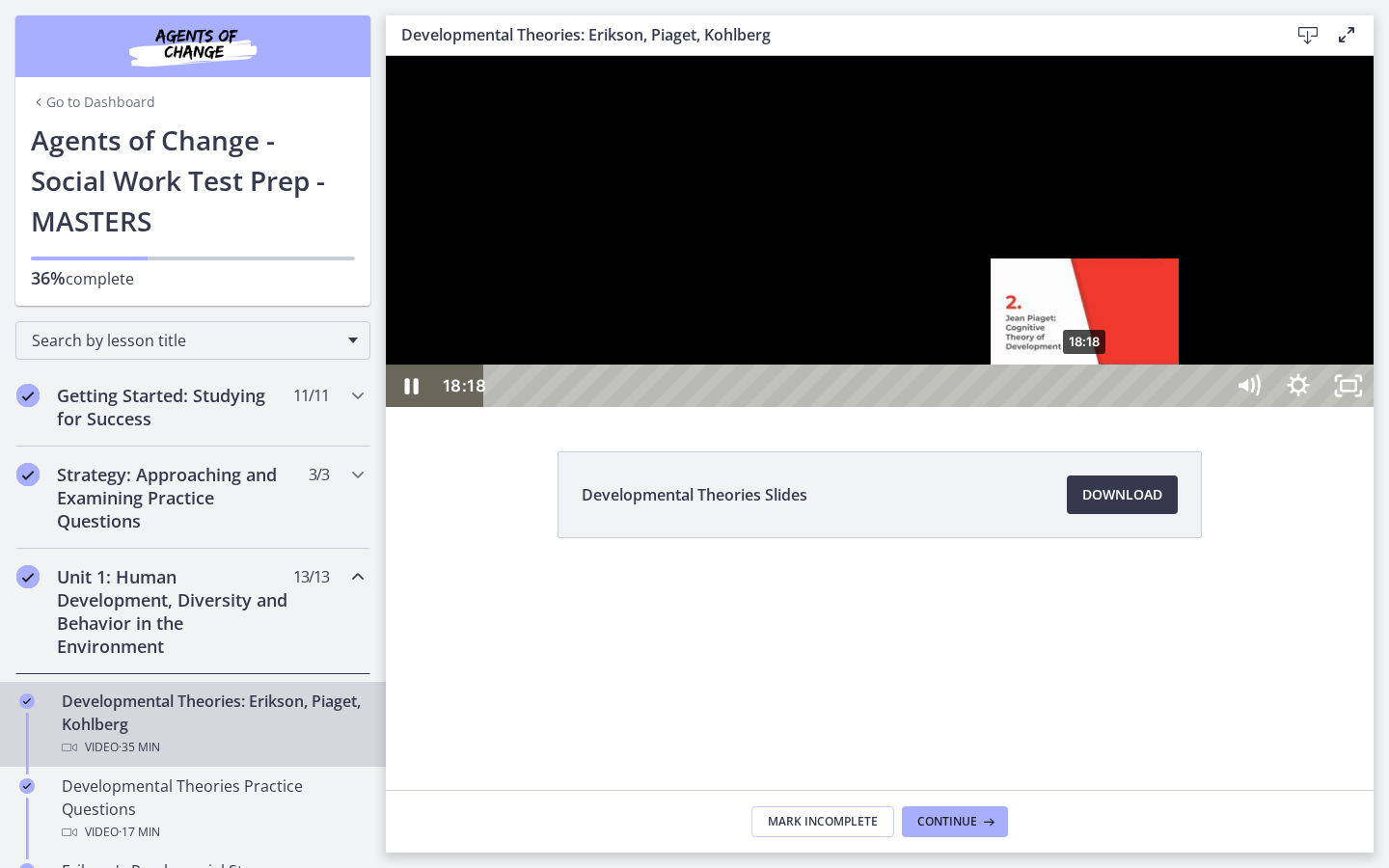 click on "18:18" at bounding box center [857, 386] 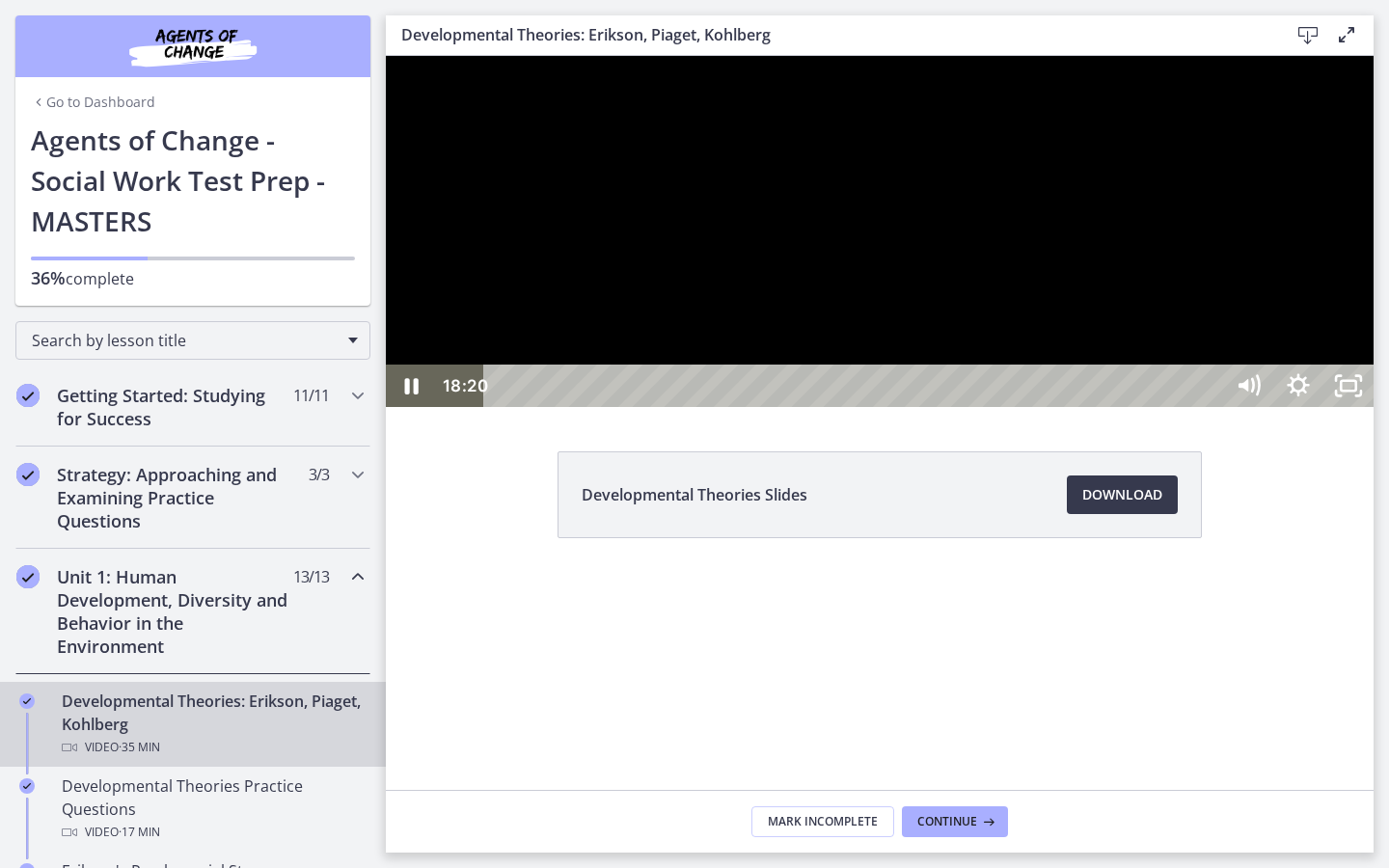 click at bounding box center (880, 231) 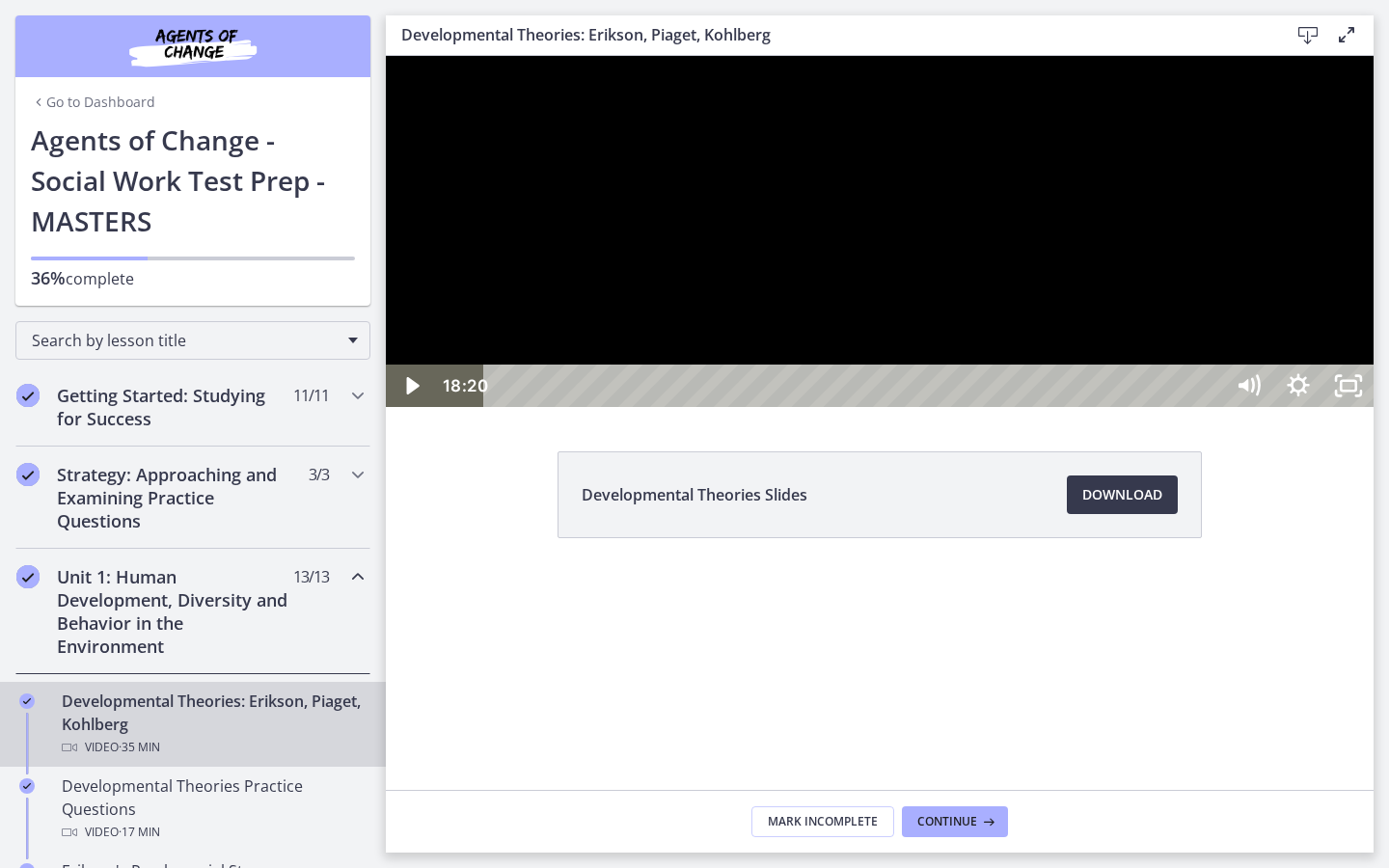 click at bounding box center (880, 231) 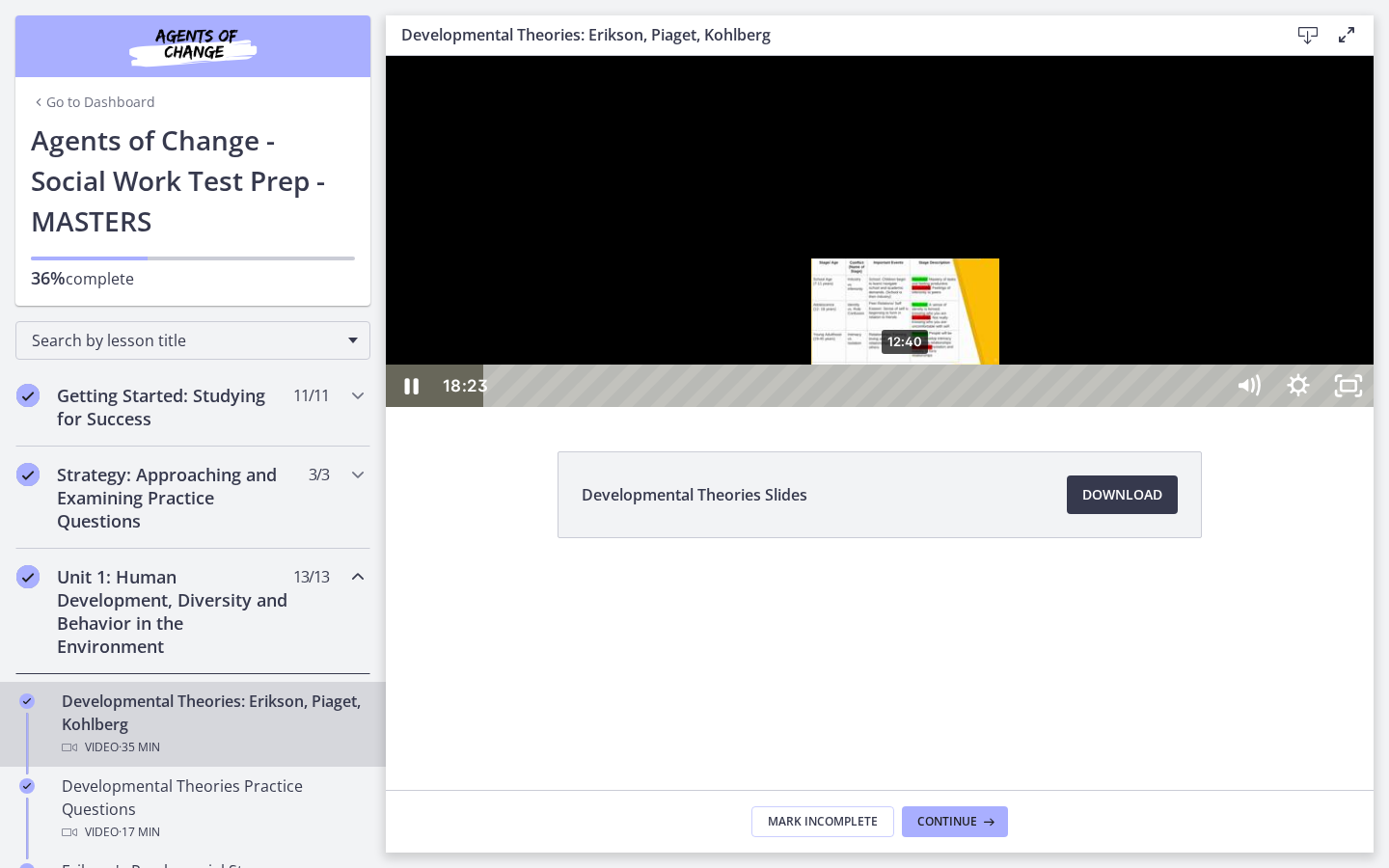 click on "12:40" at bounding box center [857, 386] 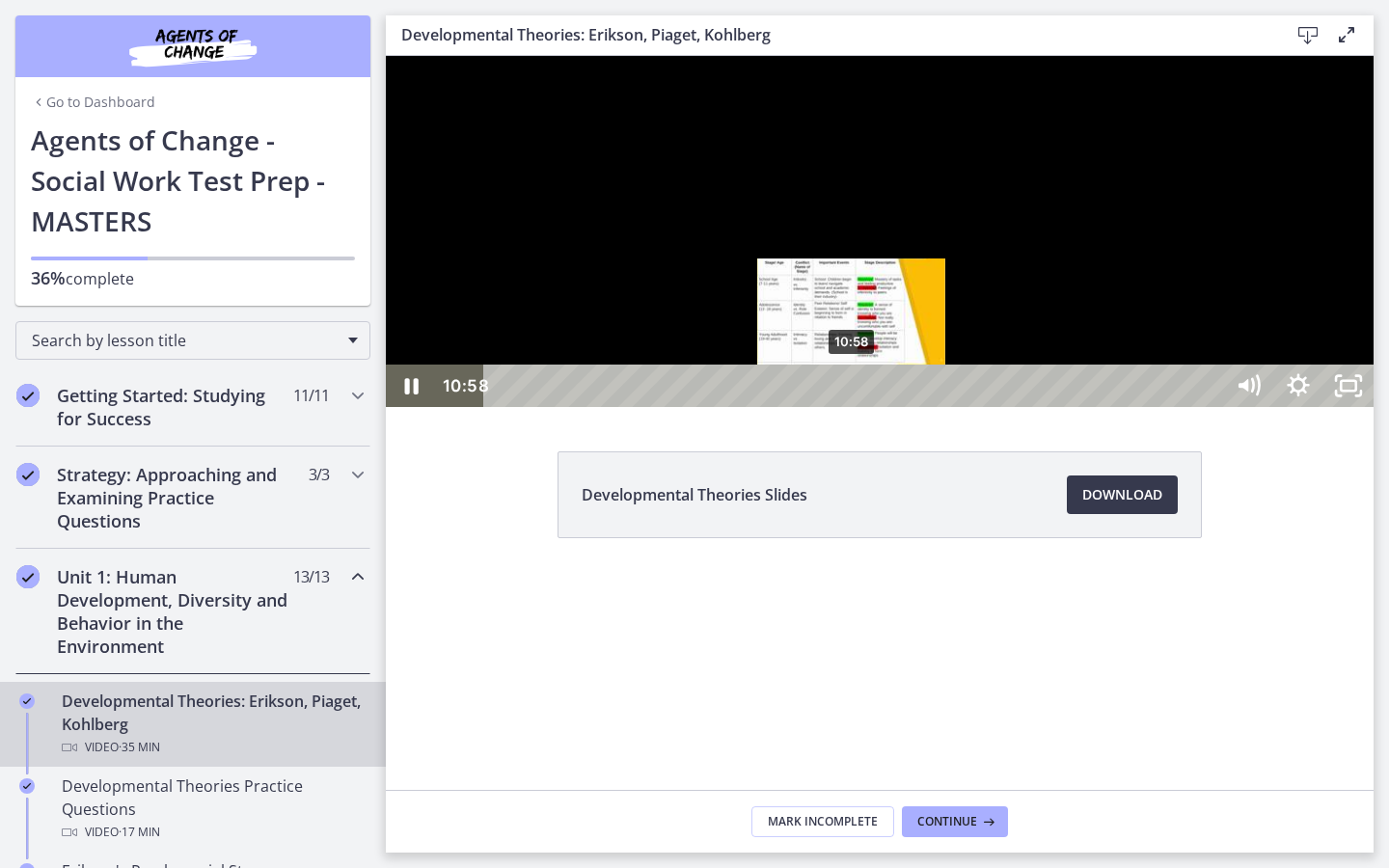 click on "10:58" at bounding box center [857, 386] 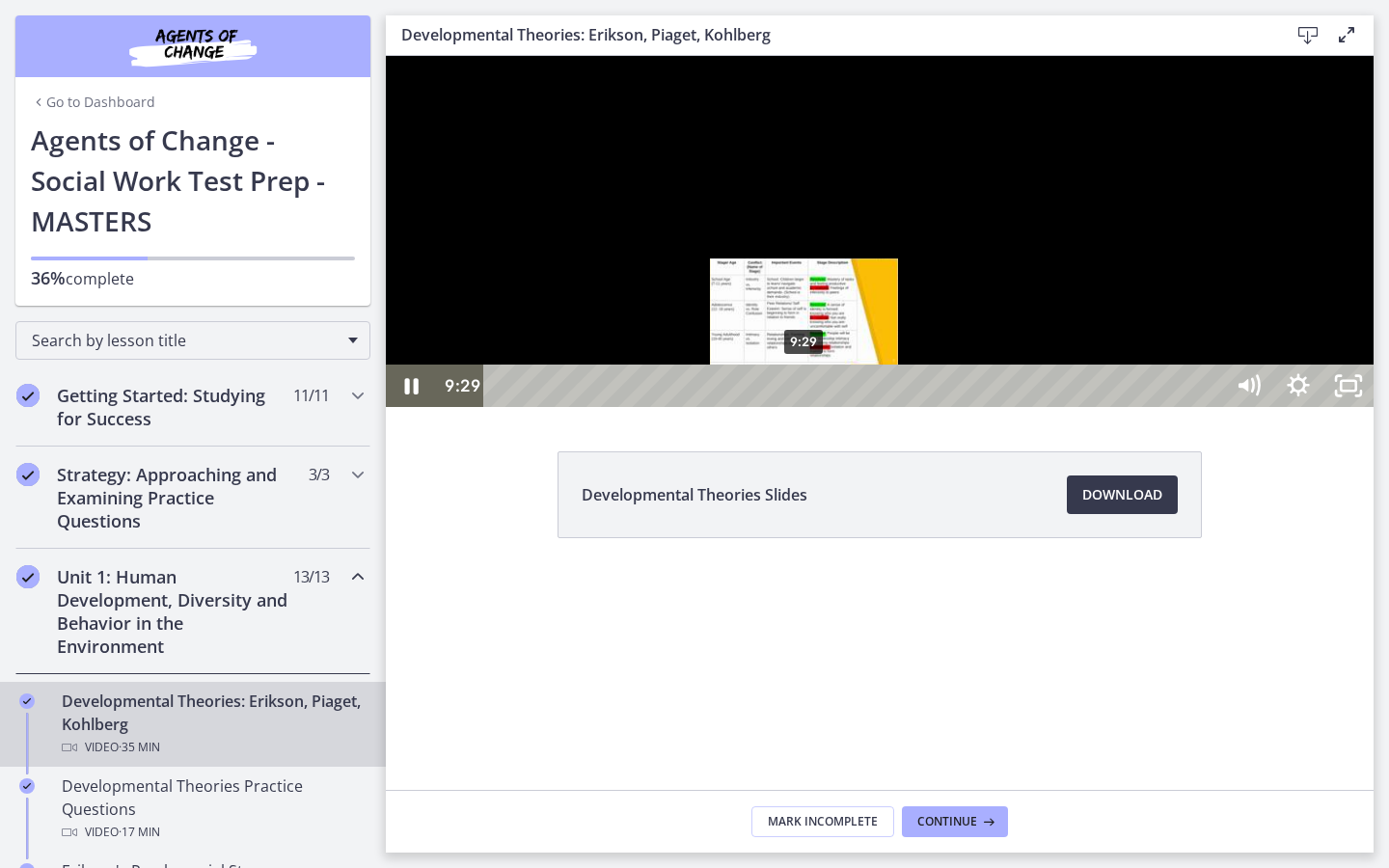 click on "9:29" at bounding box center [857, 386] 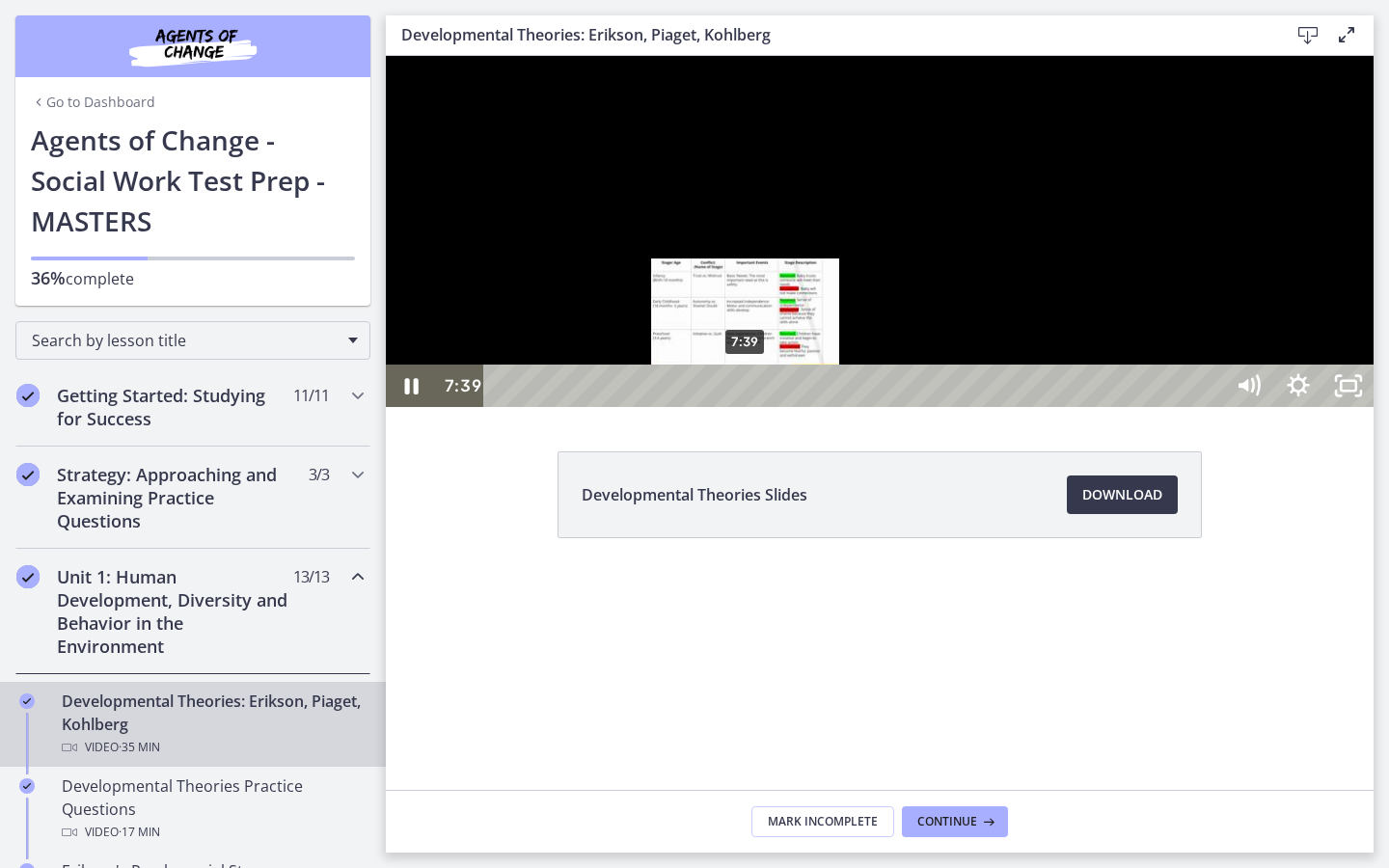 click on "7:39" at bounding box center (857, 386) 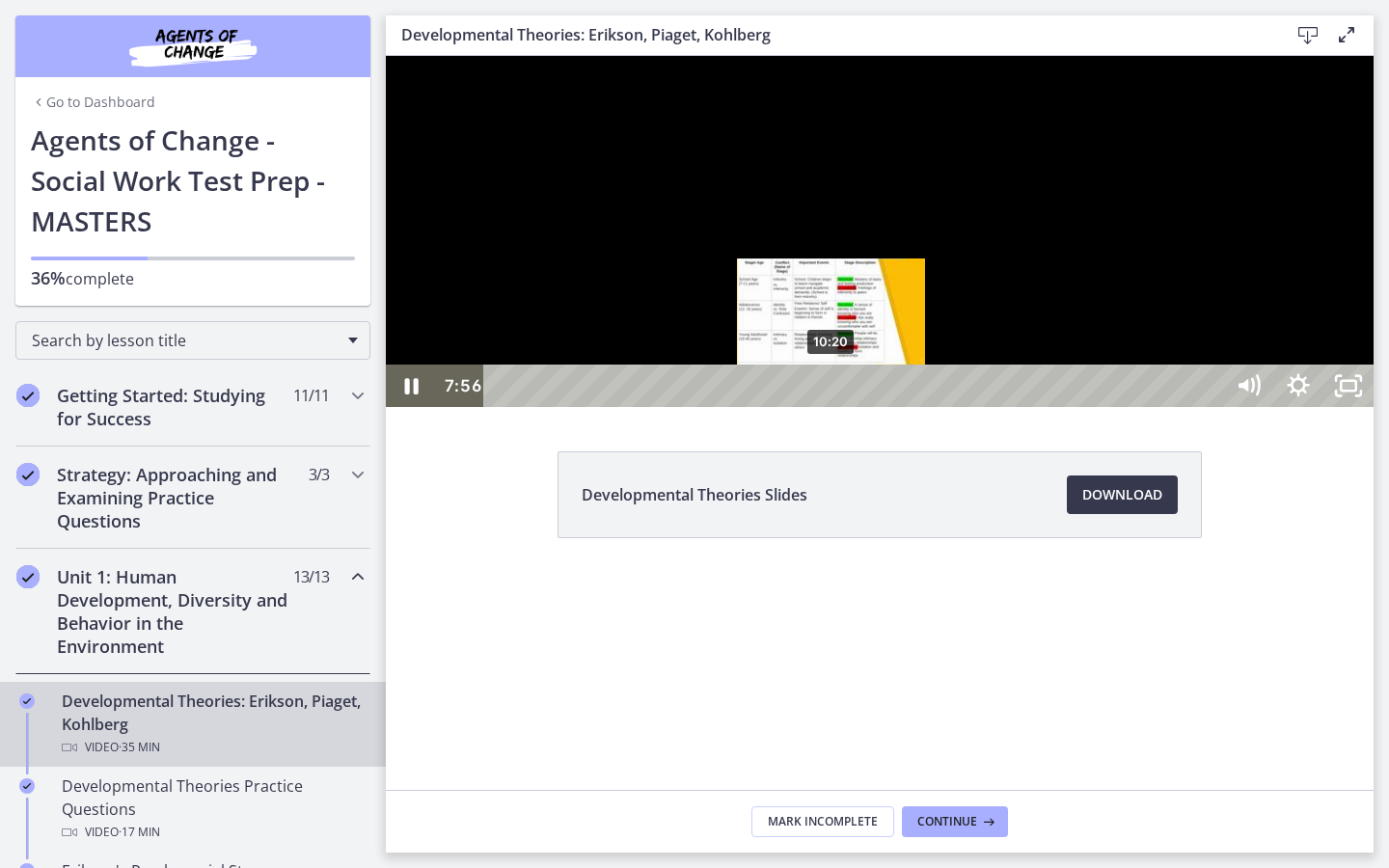 click on "10:20" at bounding box center [857, 386] 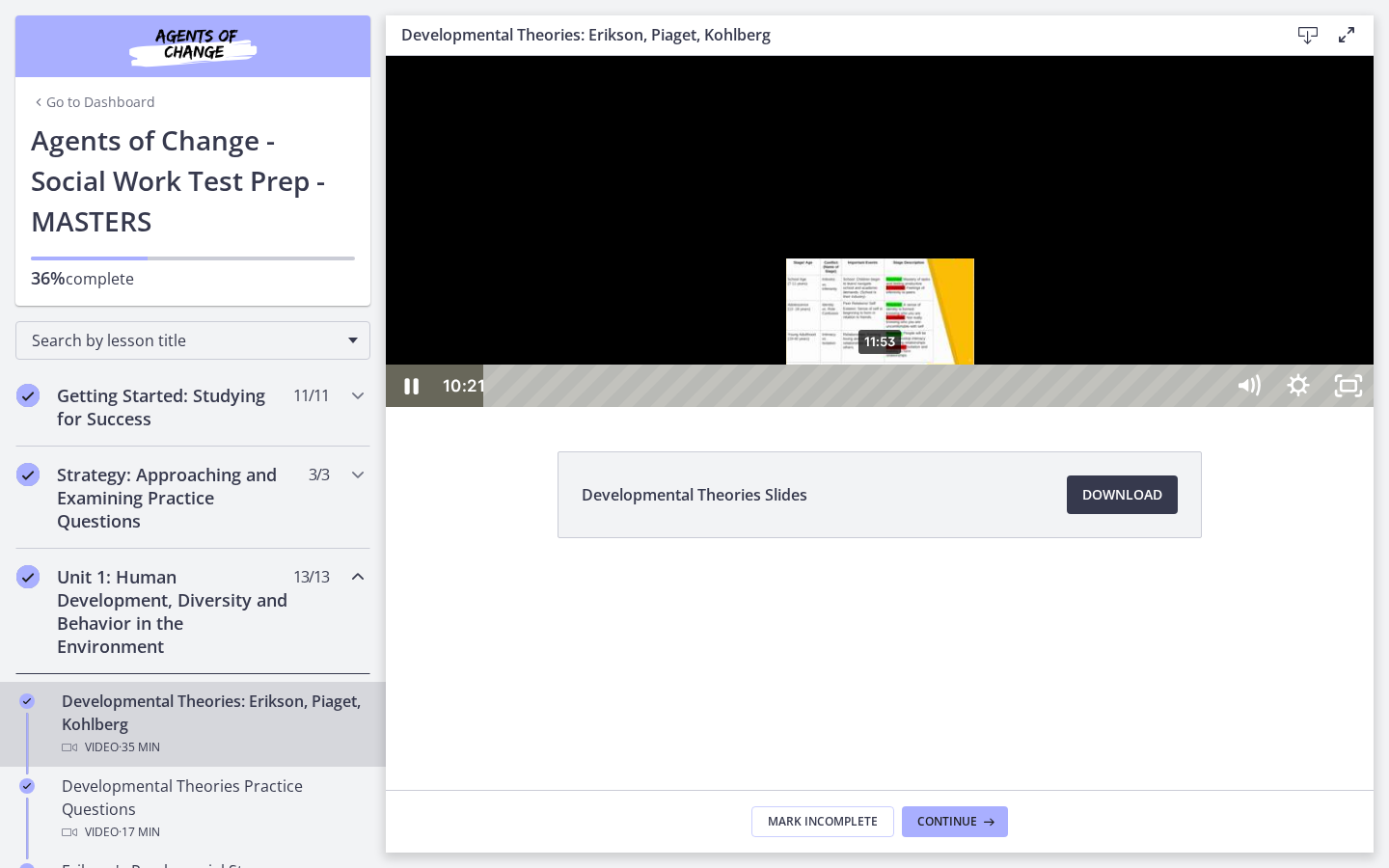 click on "11:53" at bounding box center [857, 386] 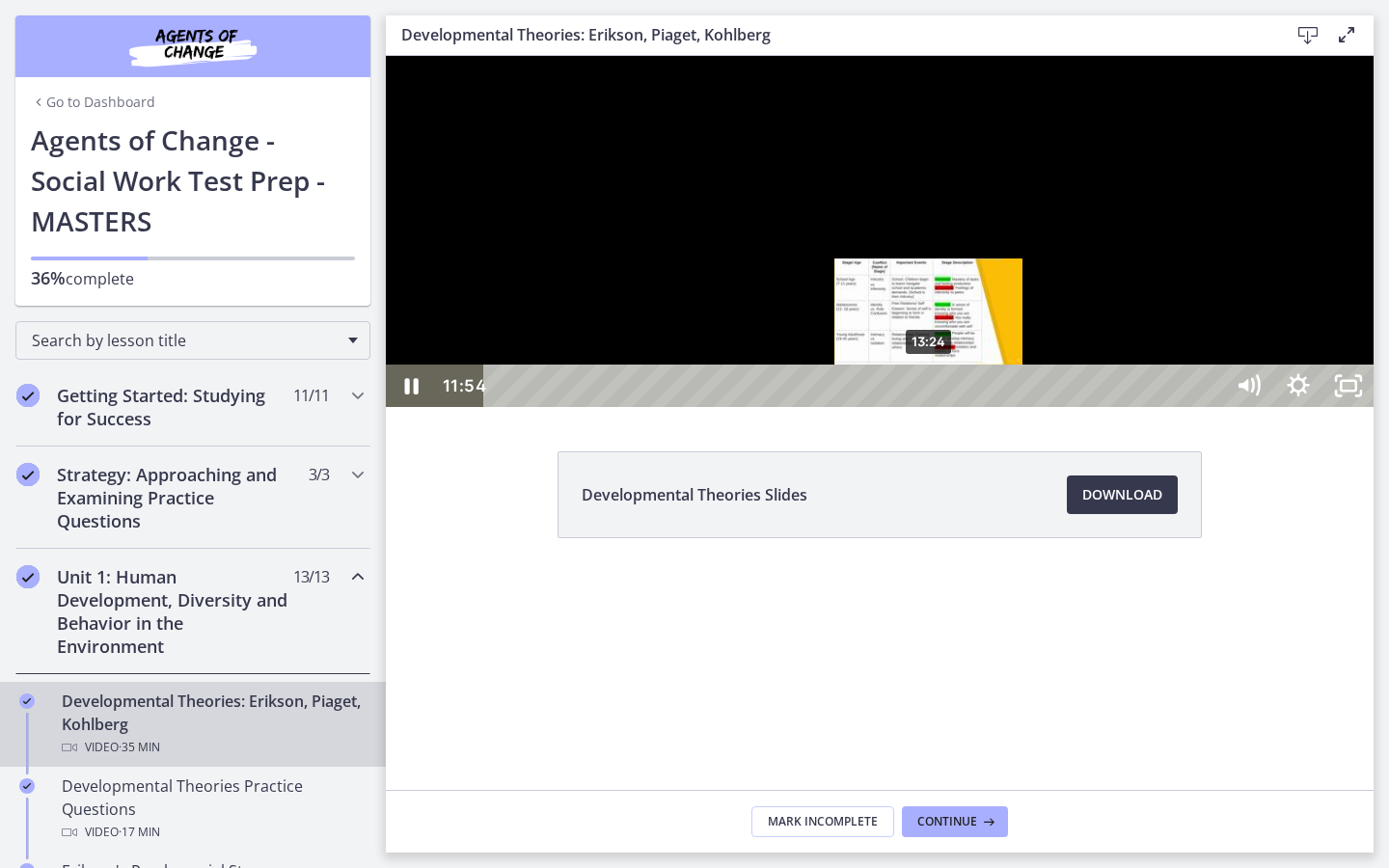 click on "13:24" at bounding box center (857, 386) 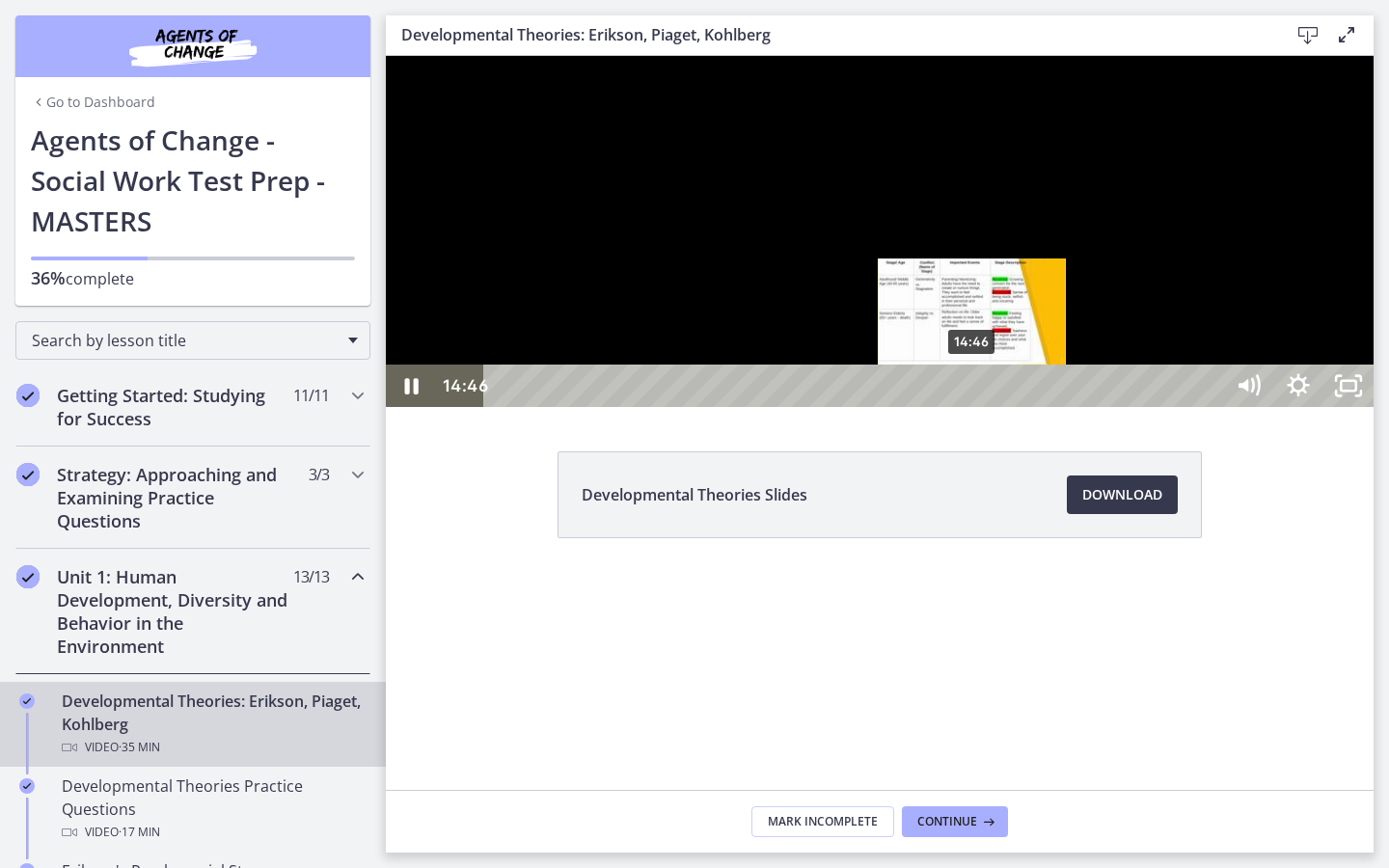 click on "14:46" at bounding box center [857, 386] 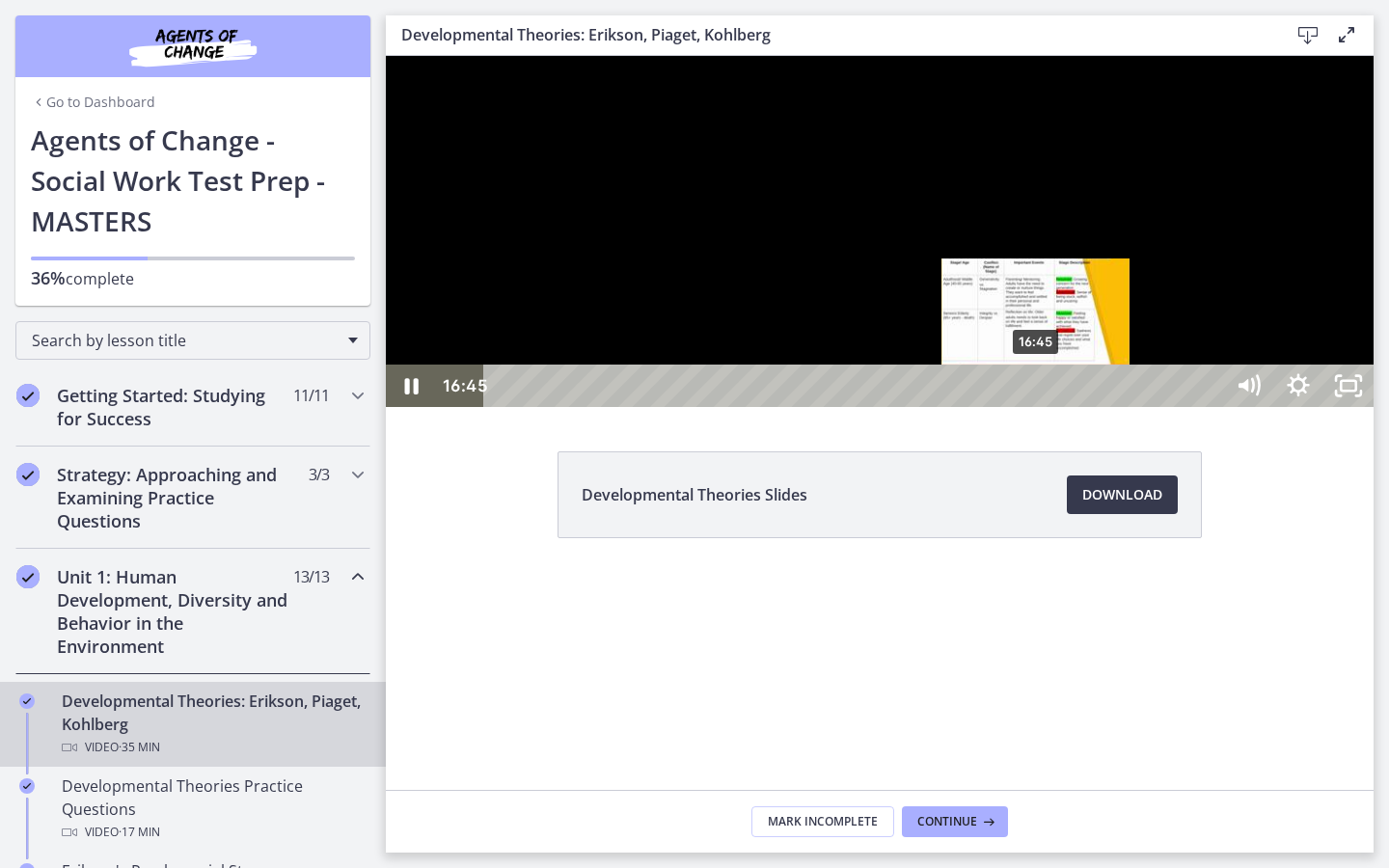 click on "16:45" at bounding box center (857, 386) 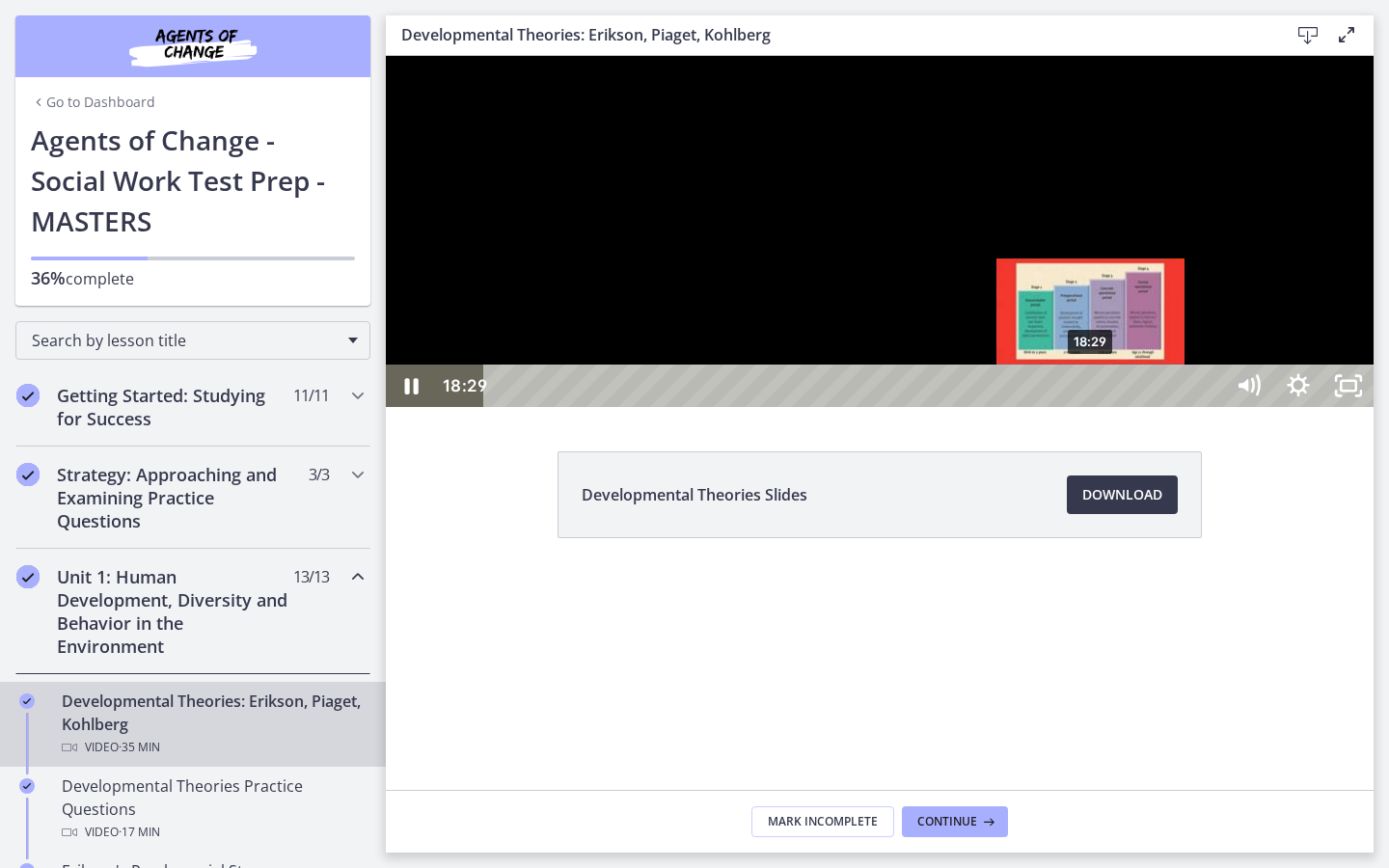 click on "18:29" at bounding box center [857, 386] 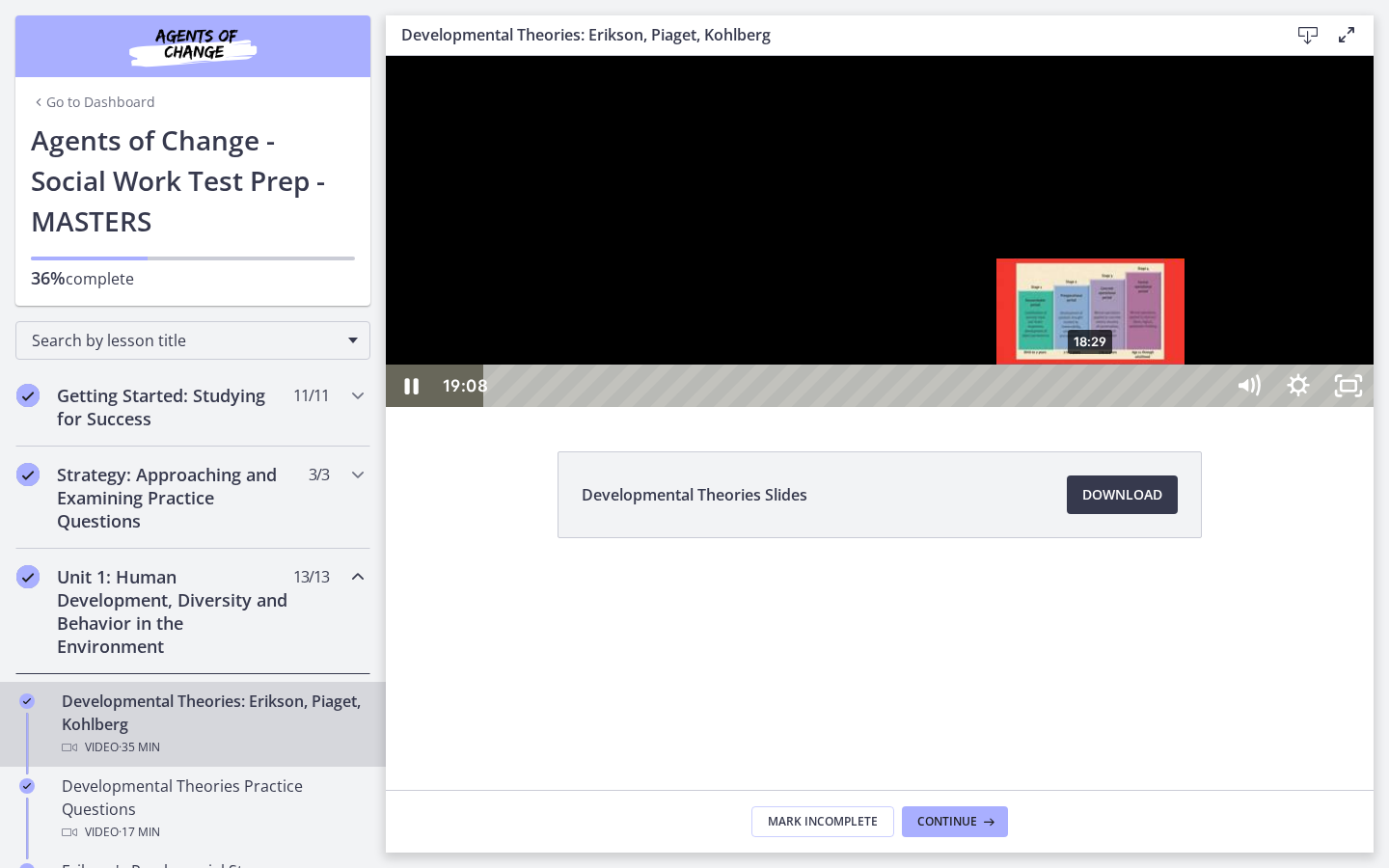 click on "18:29" at bounding box center [857, 386] 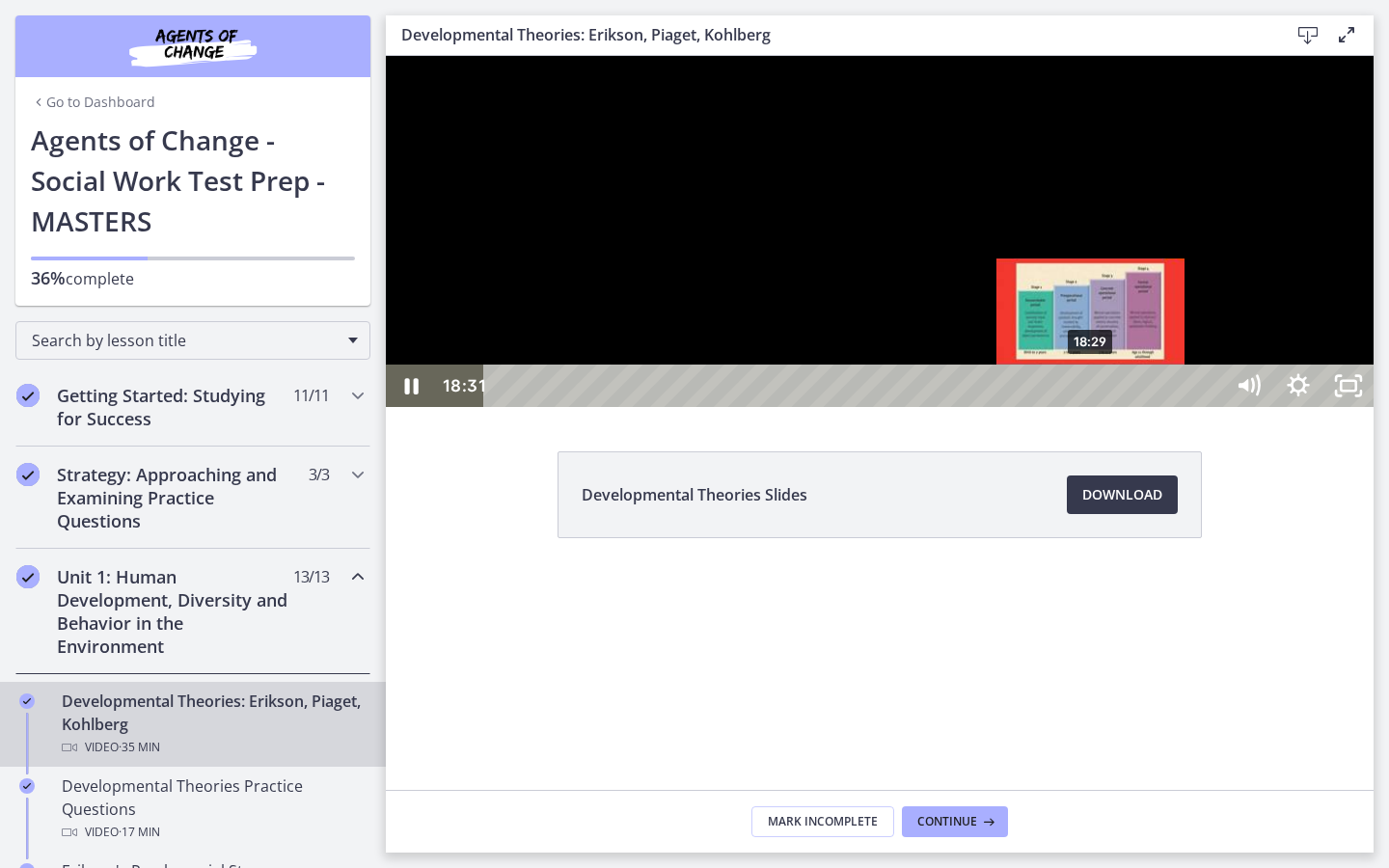 click at bounding box center [1091, 386] 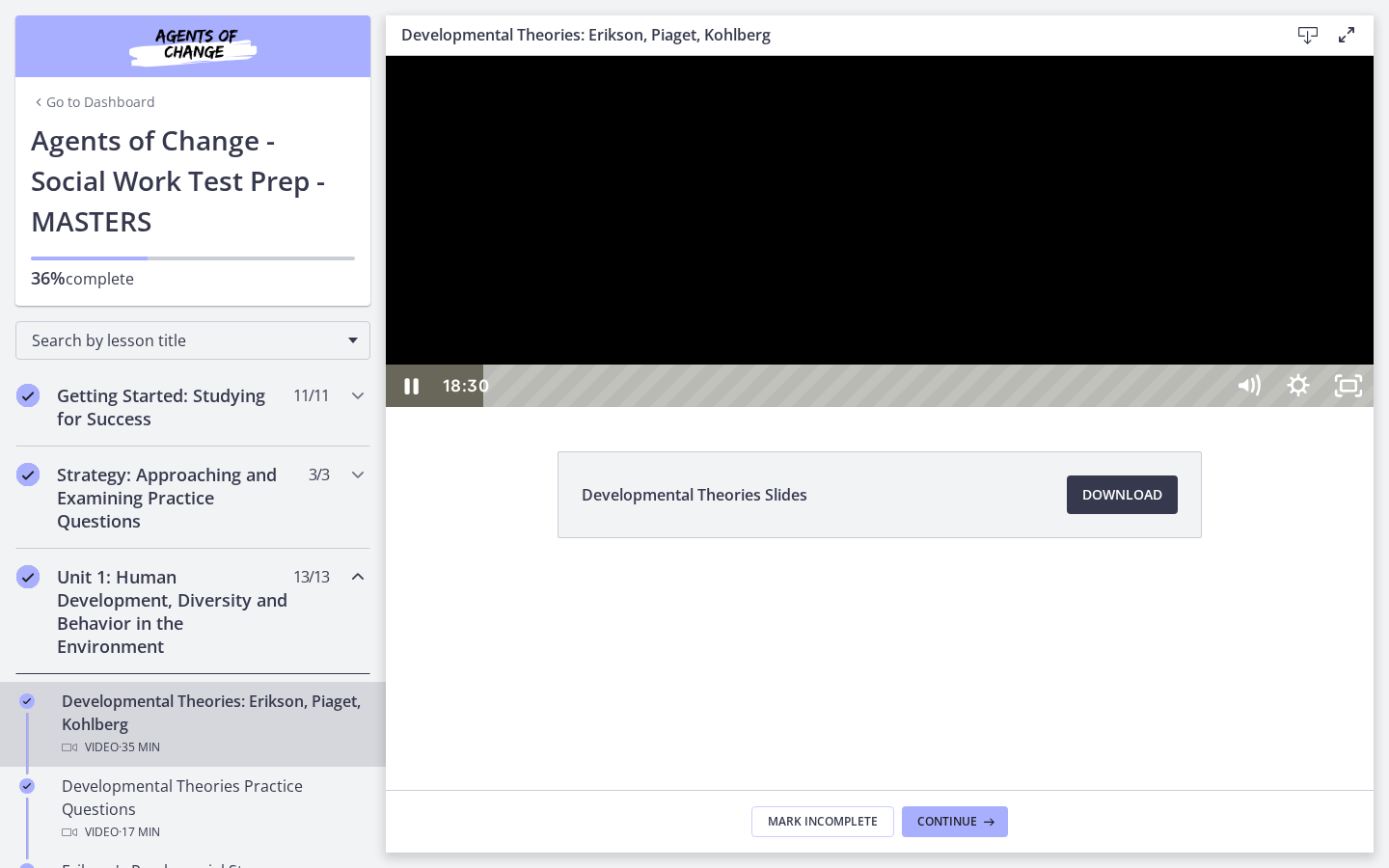 click at bounding box center [880, 231] 